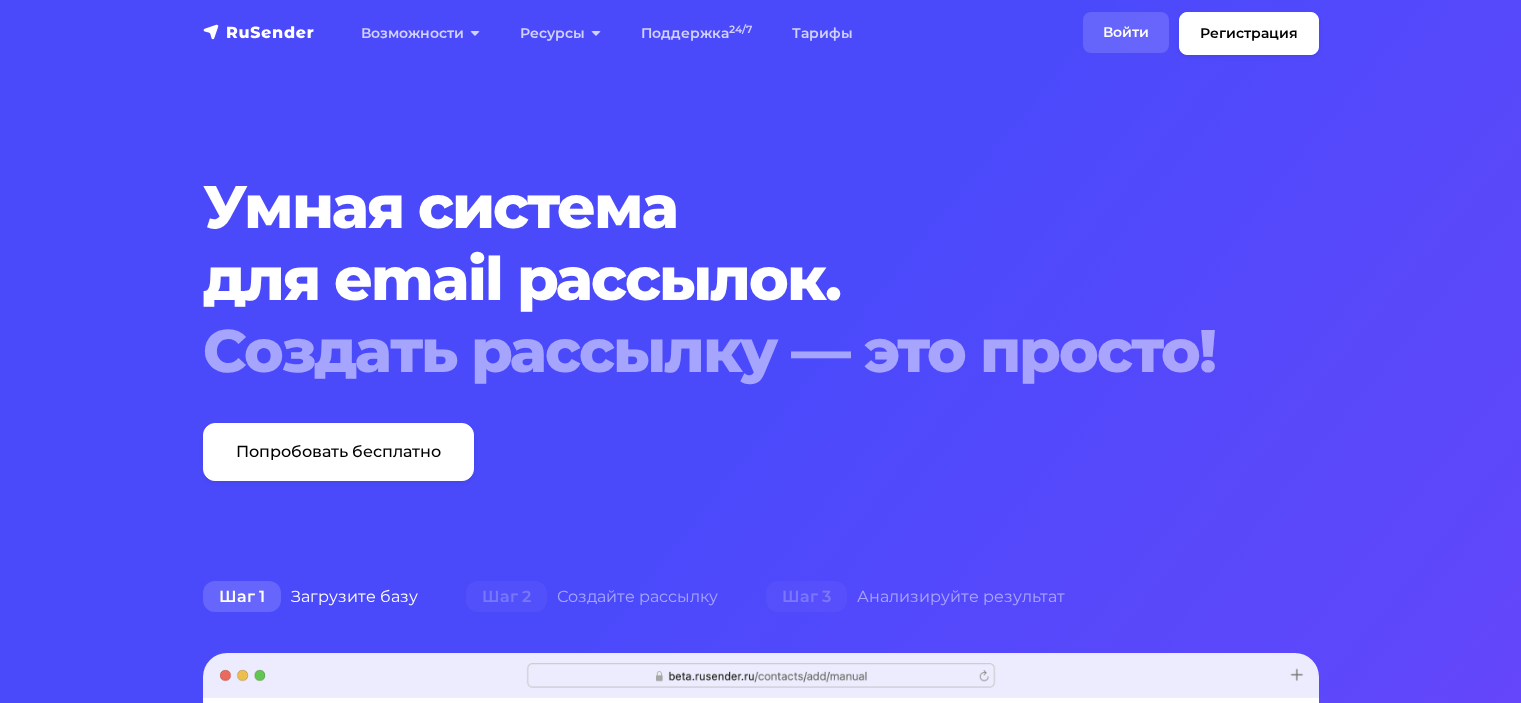 scroll, scrollTop: 0, scrollLeft: 0, axis: both 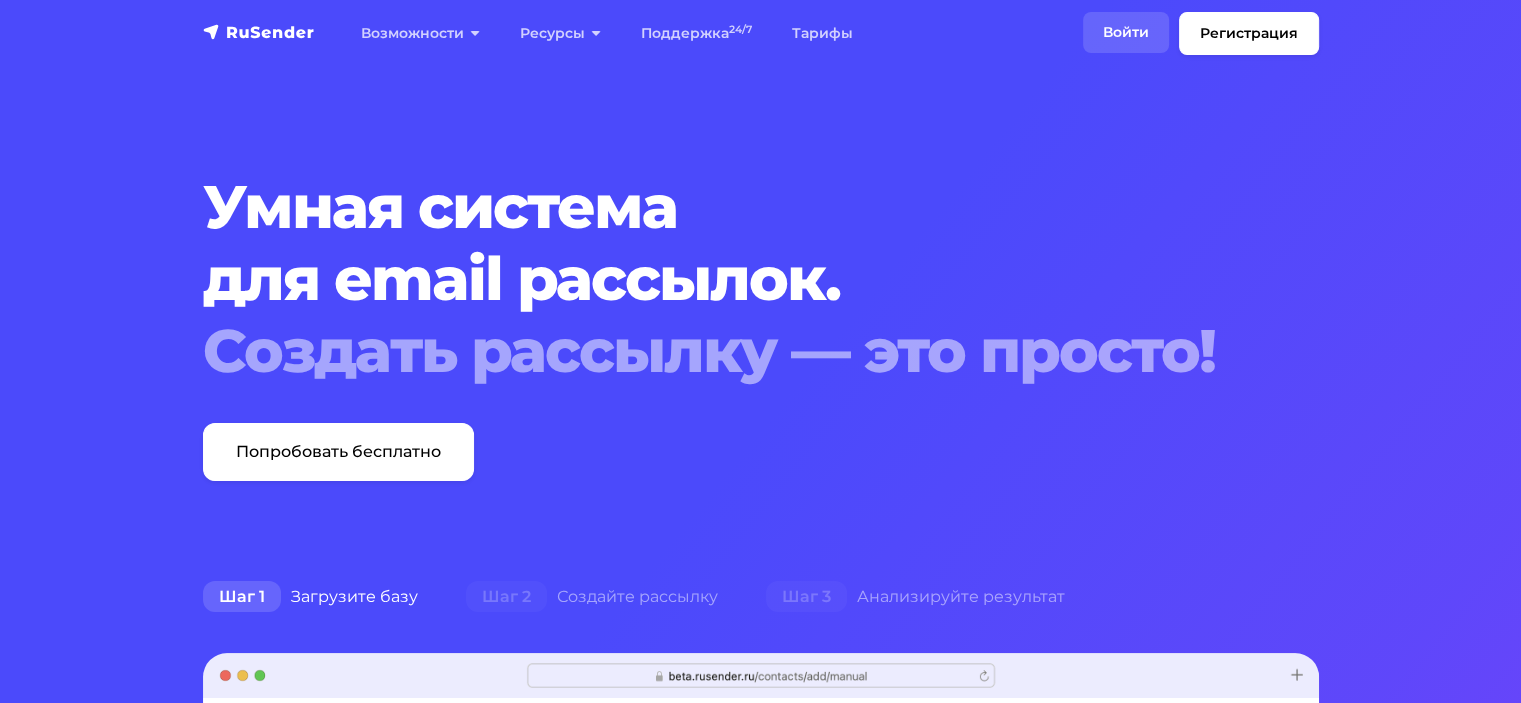 click on "Войти" at bounding box center (1126, 32) 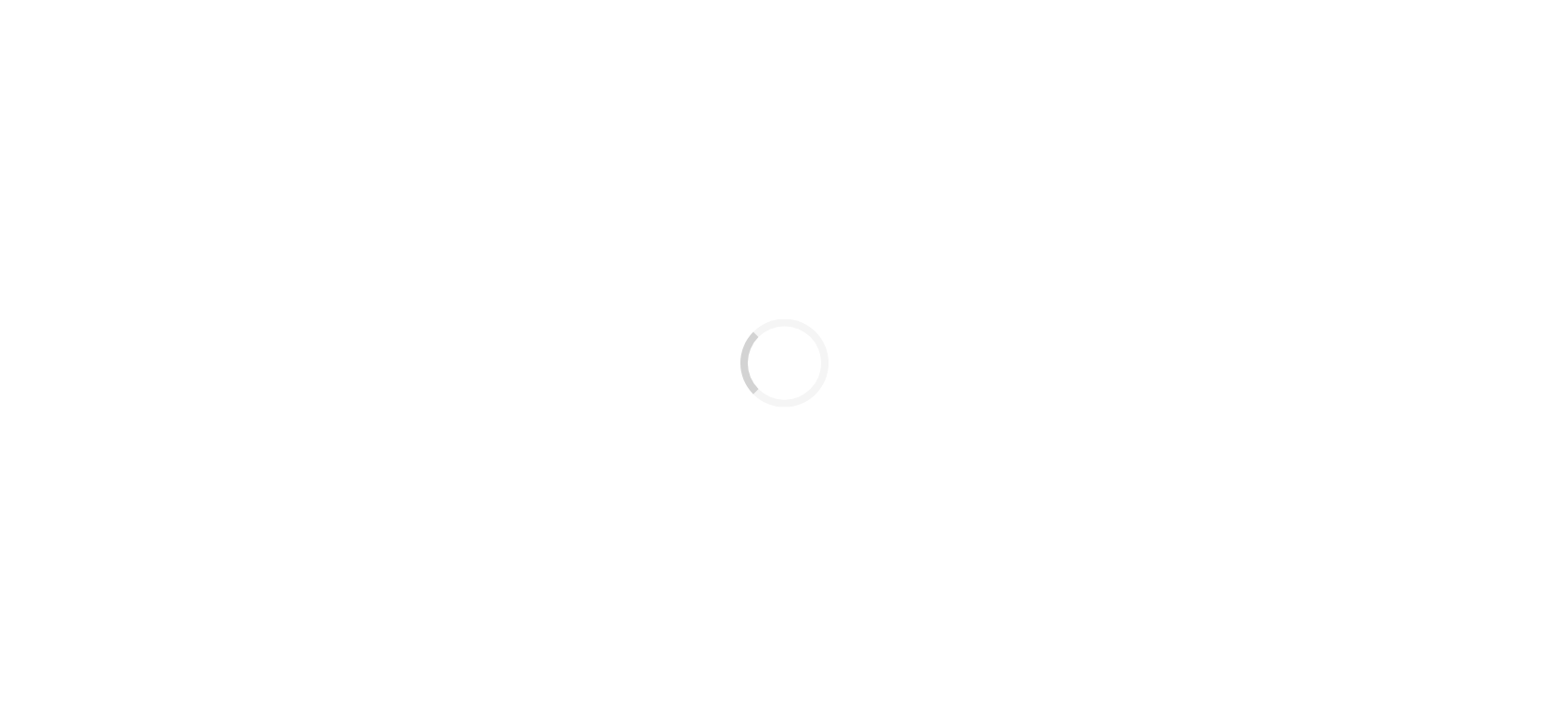 scroll, scrollTop: 0, scrollLeft: 0, axis: both 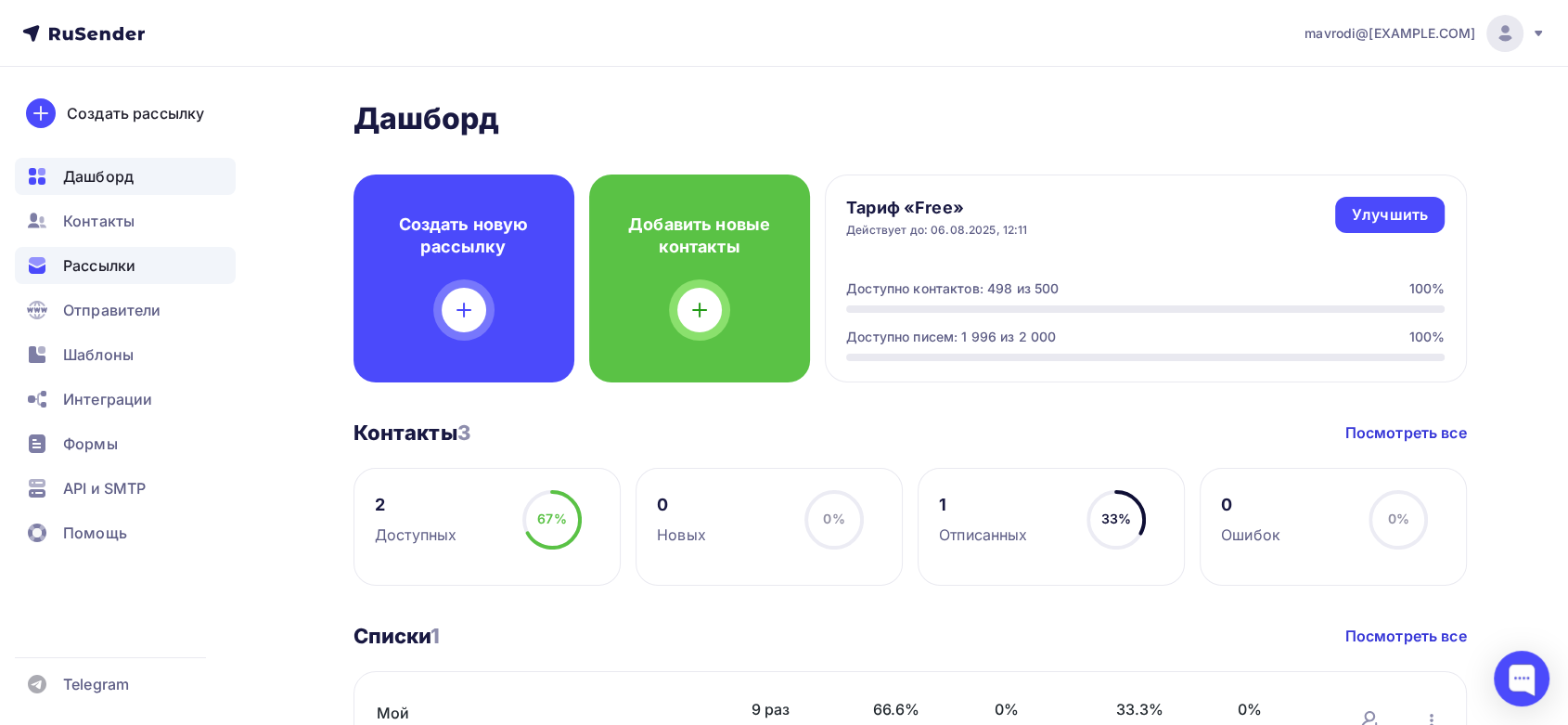 click on "Рассылки" at bounding box center [99, 265] 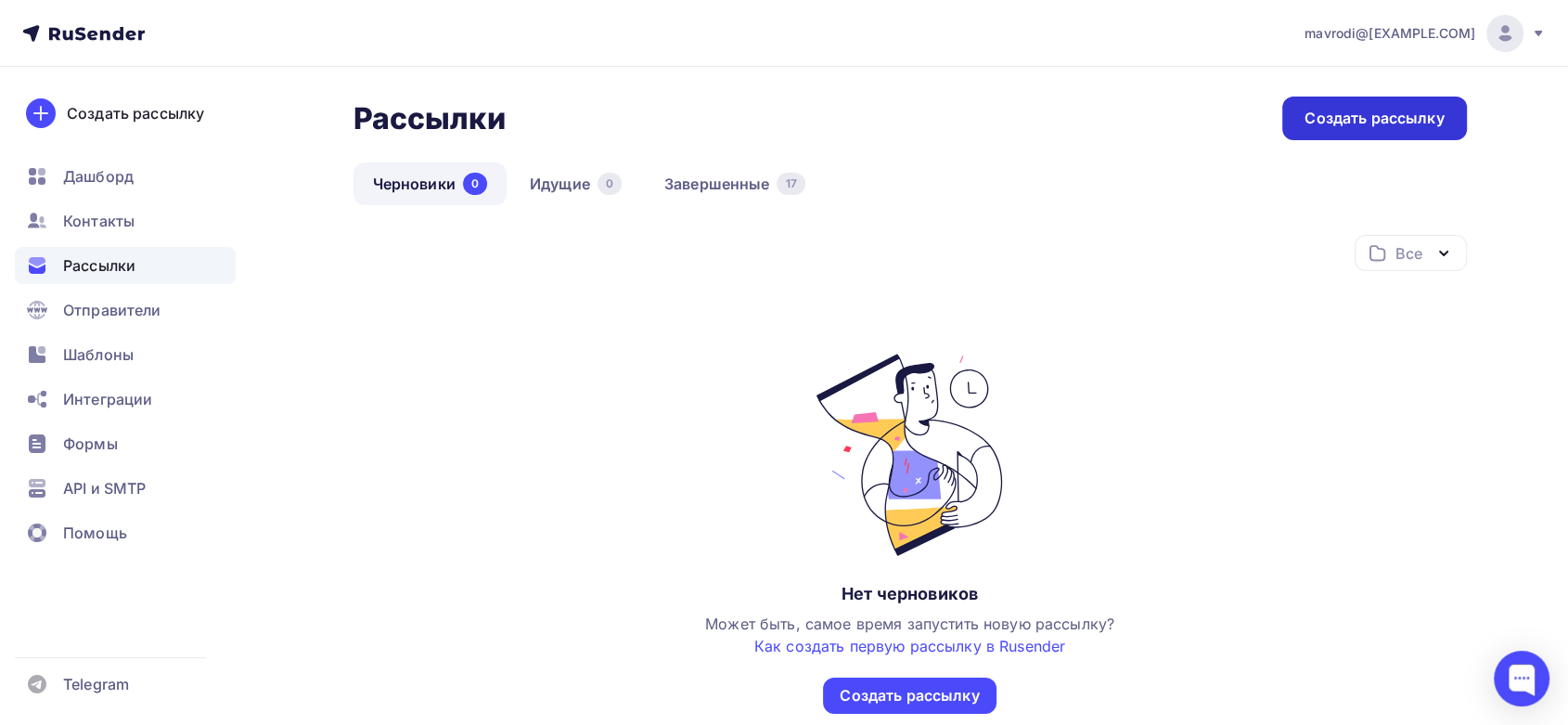 click on "Создать рассылку" at bounding box center [1374, 118] 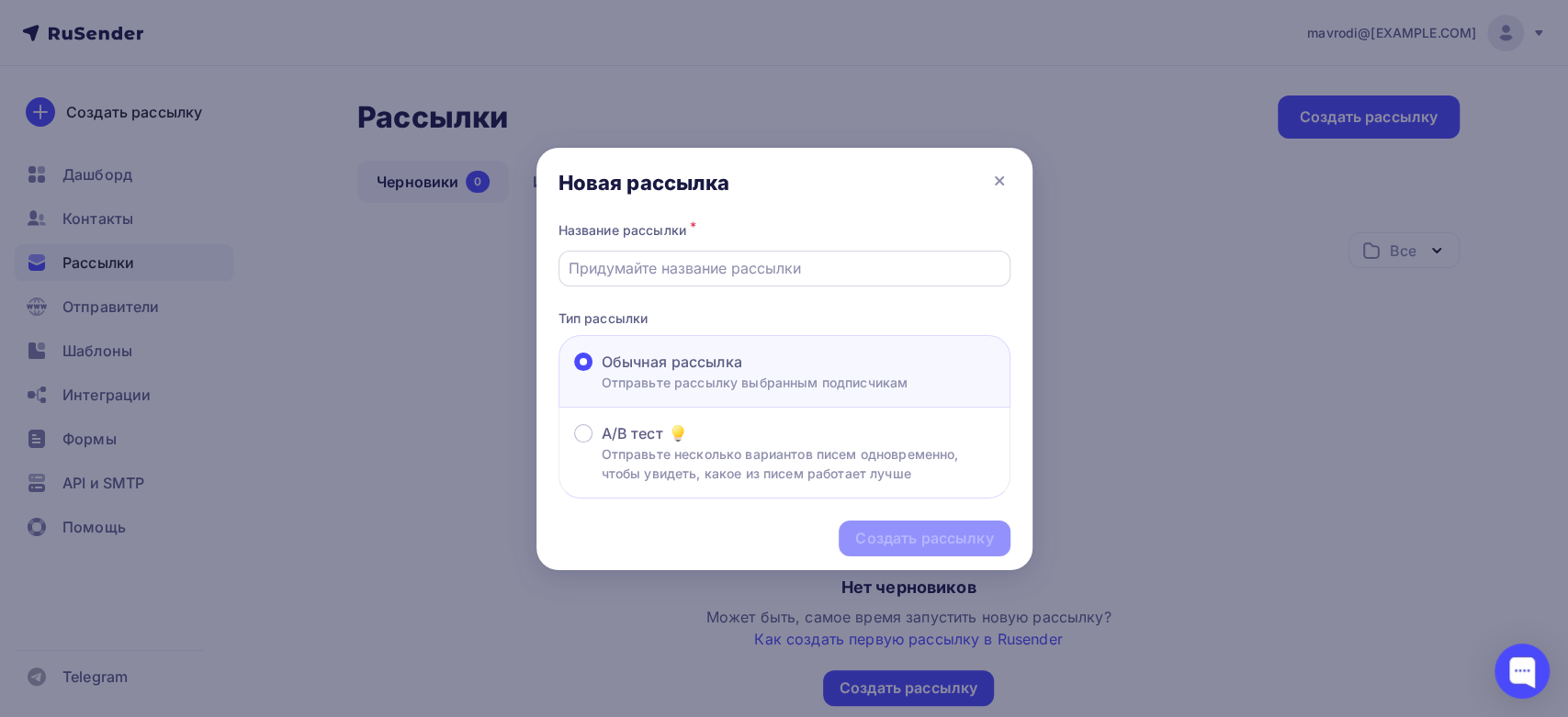 click at bounding box center (784, 268) 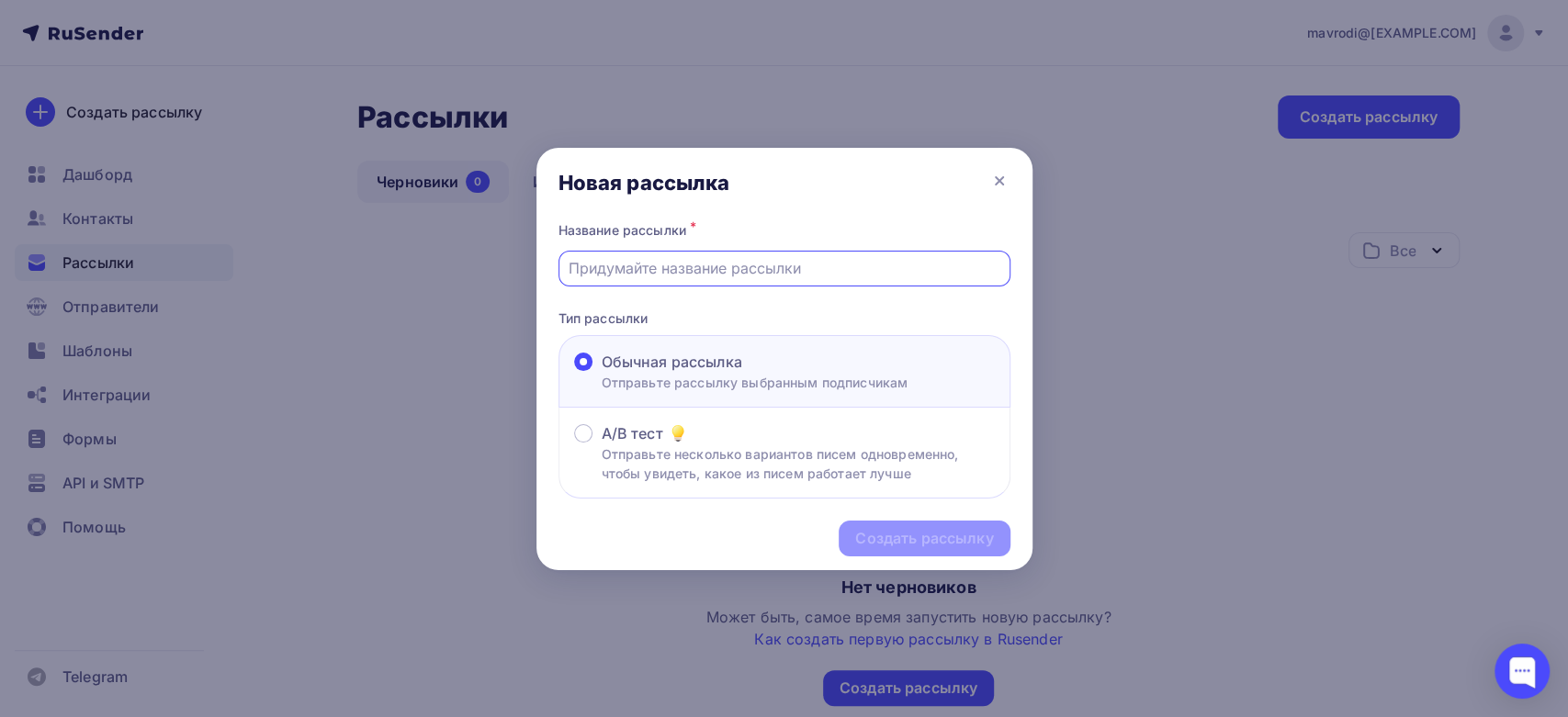 click at bounding box center (784, 268) 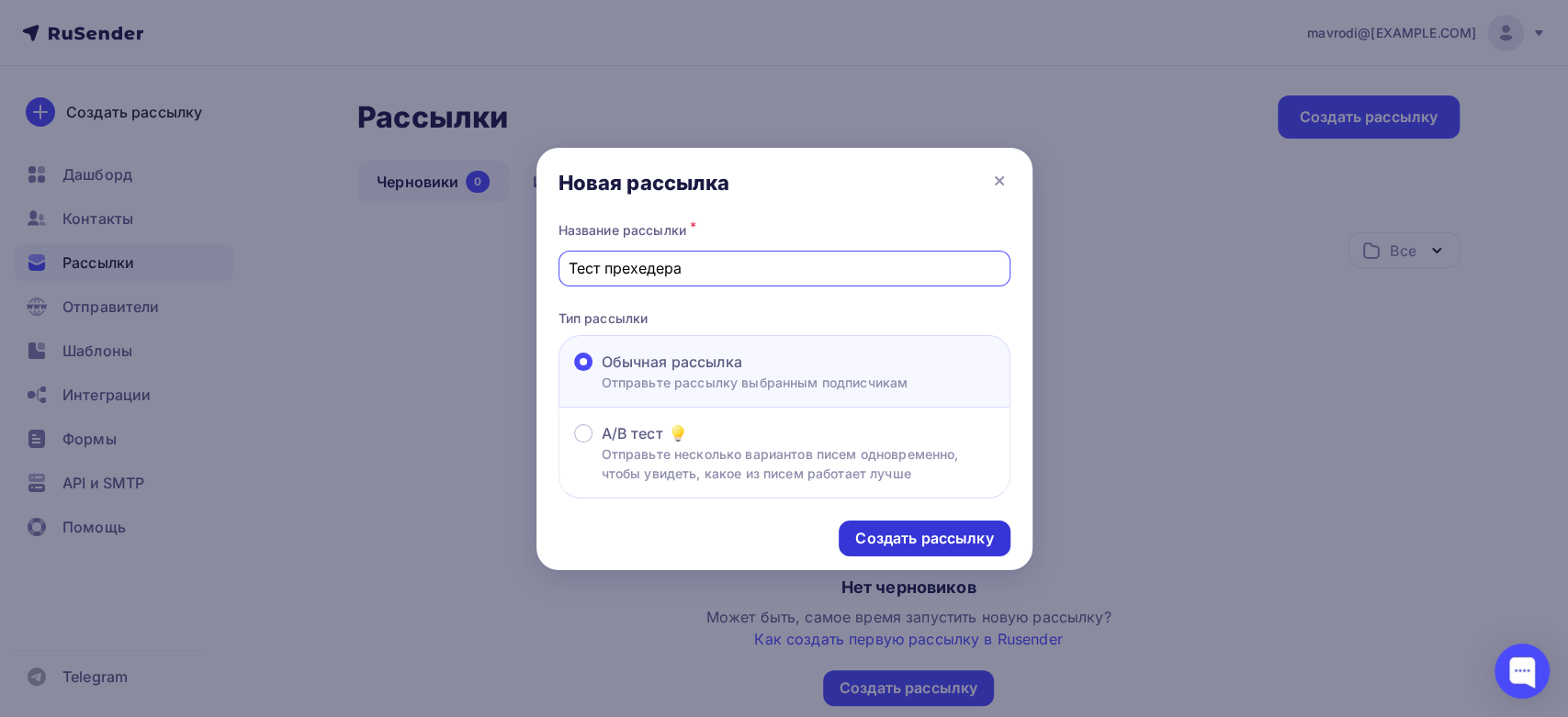 type on "Тест прехедера" 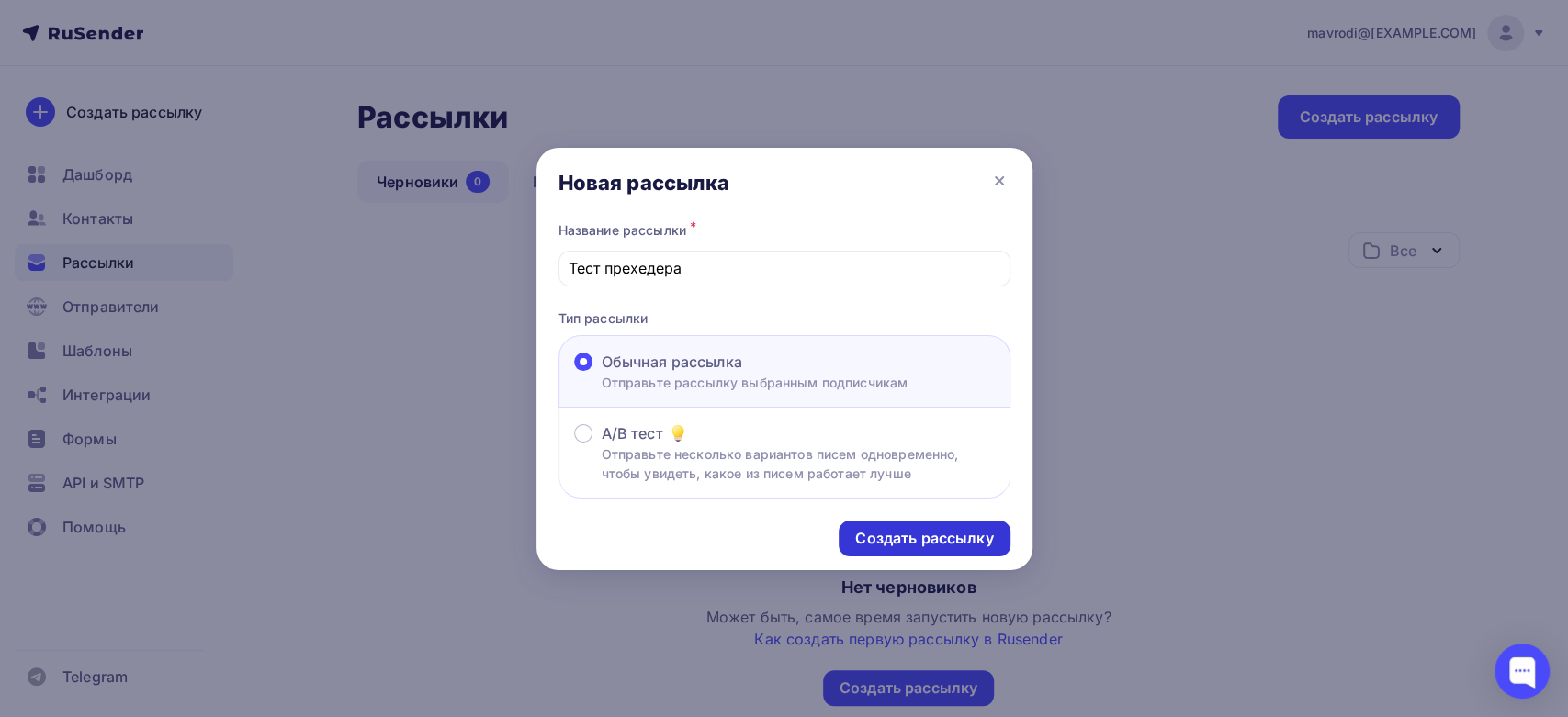 click on "Создать рассылку" at bounding box center [924, 538] 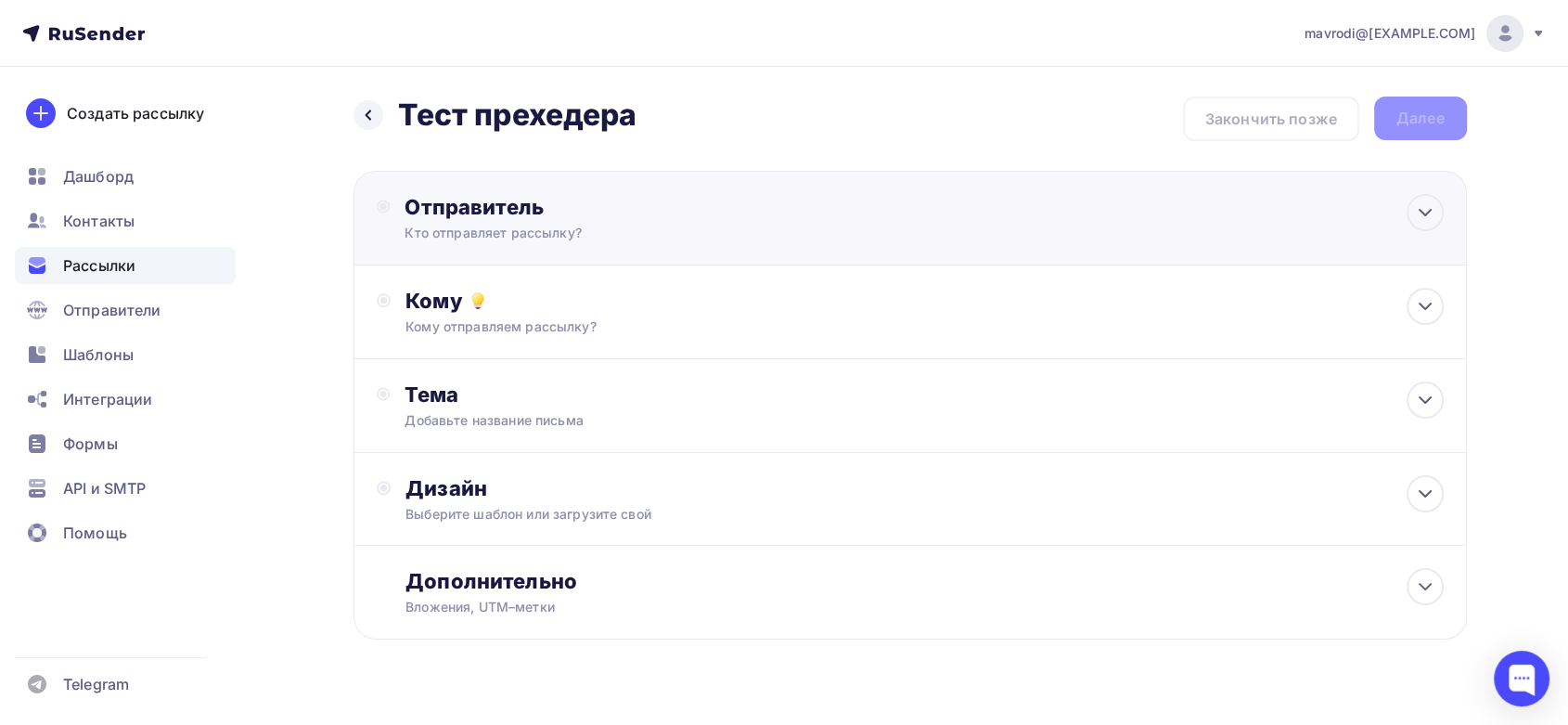 click on "Отправитель
Кто отправляет рассылку?
Email  *
mavrodi@[EXAMPLE.COM]
mavrodi@[EXAMPLE.COM]           mavrodi@[EXAMPLE.COM]               Добавить отправителя
Рекомендуем  добавить почту на домене , чтобы рассылка не попала в «Спам»
Имя                 Сохранить" at bounding box center (605, 218) 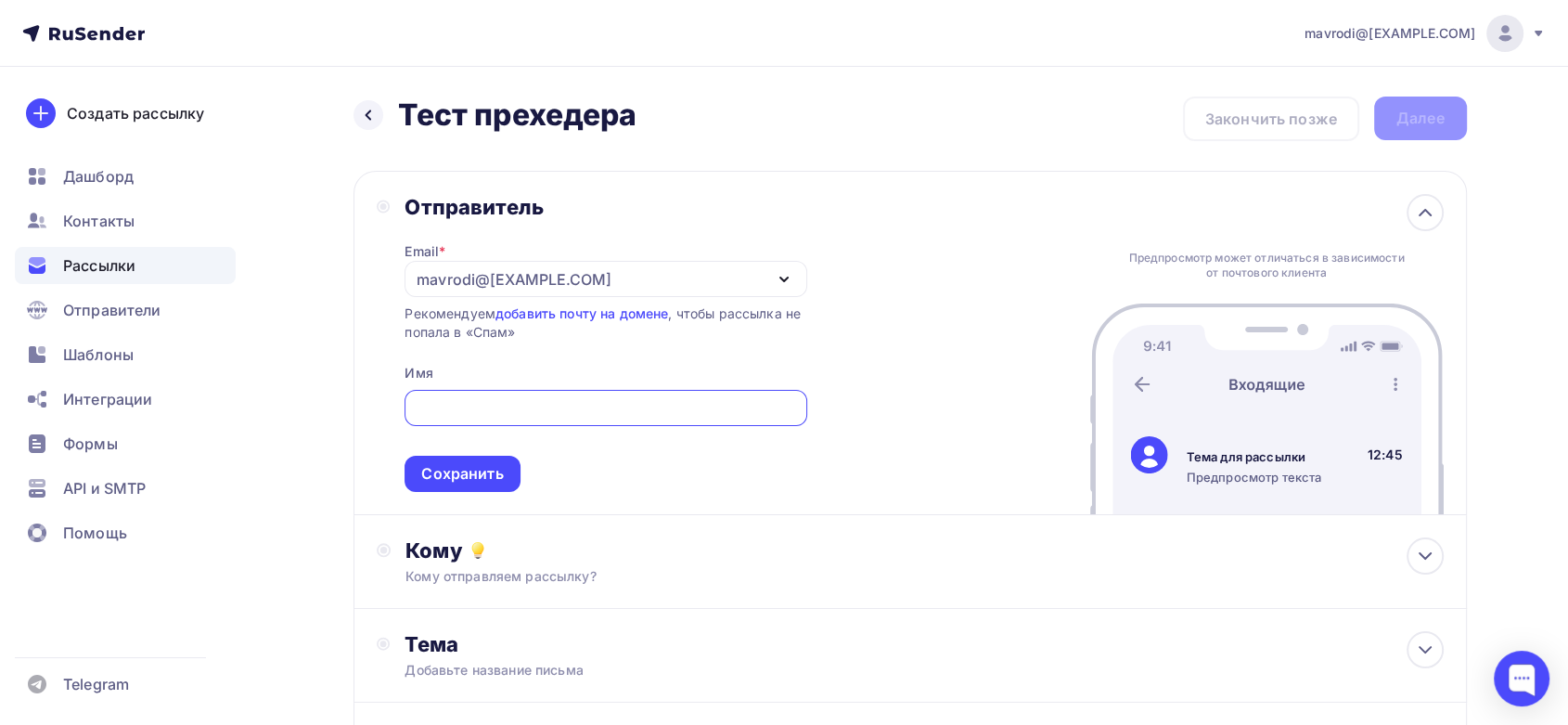 scroll, scrollTop: 0, scrollLeft: 0, axis: both 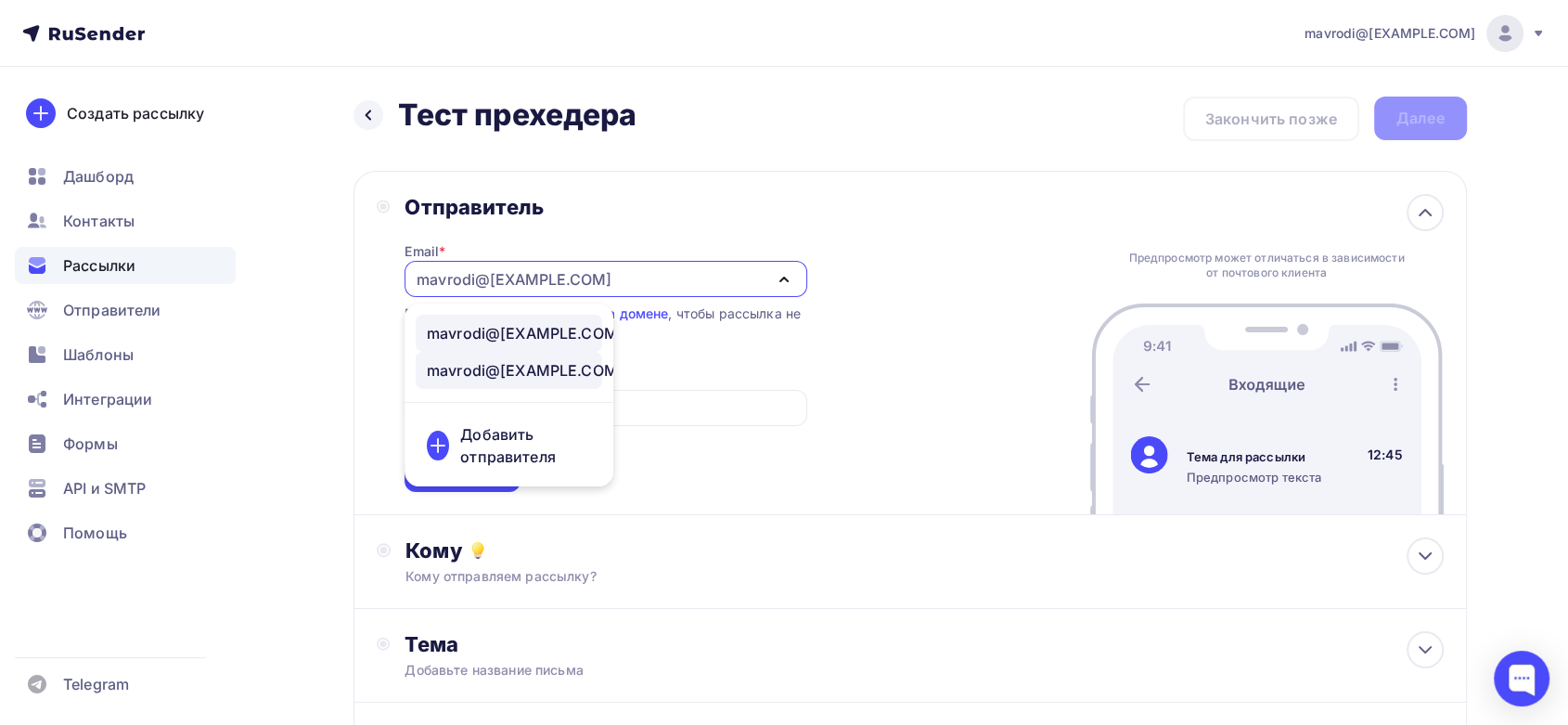 click on "mavrodi@[EXAMPLE.COM]" at bounding box center [525, 333] 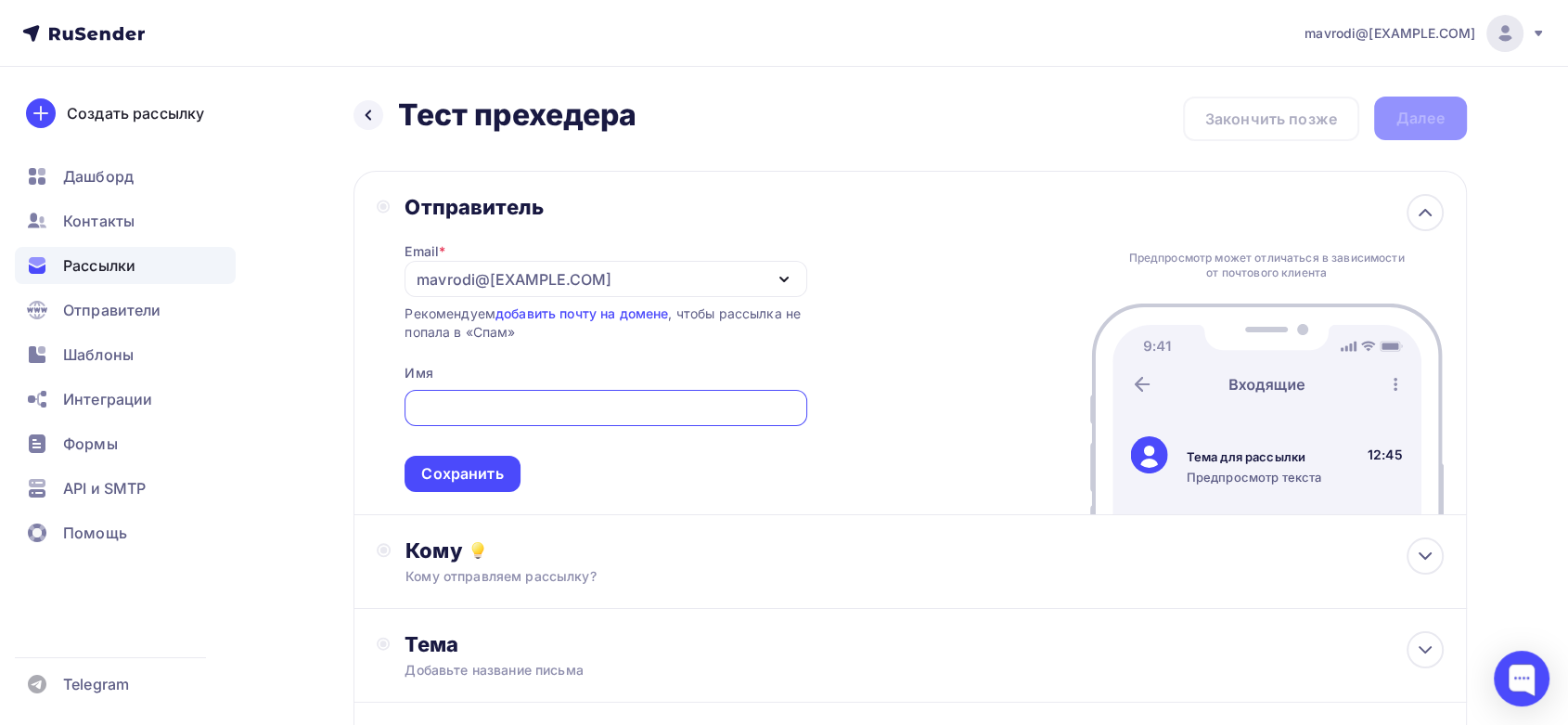 click at bounding box center [606, 408] 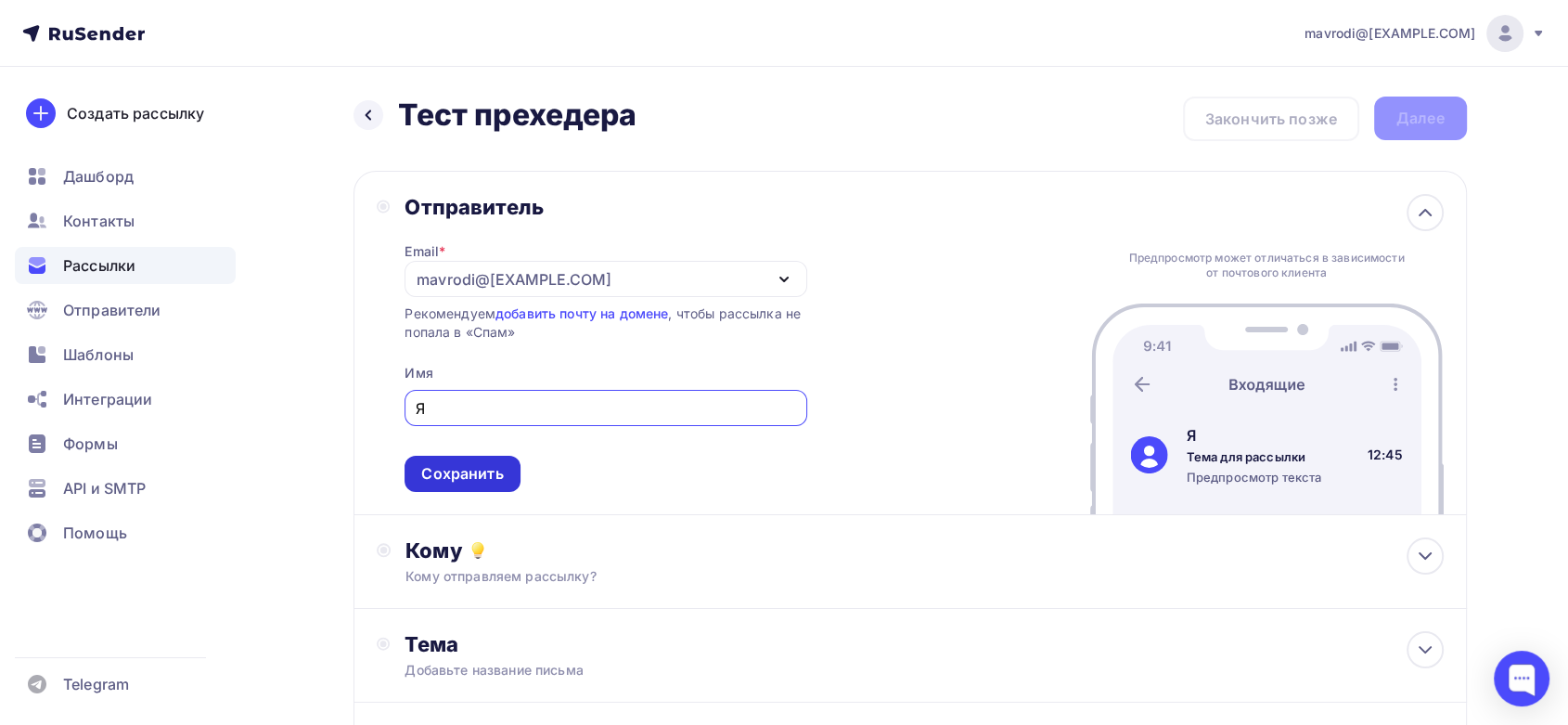 type on "Я" 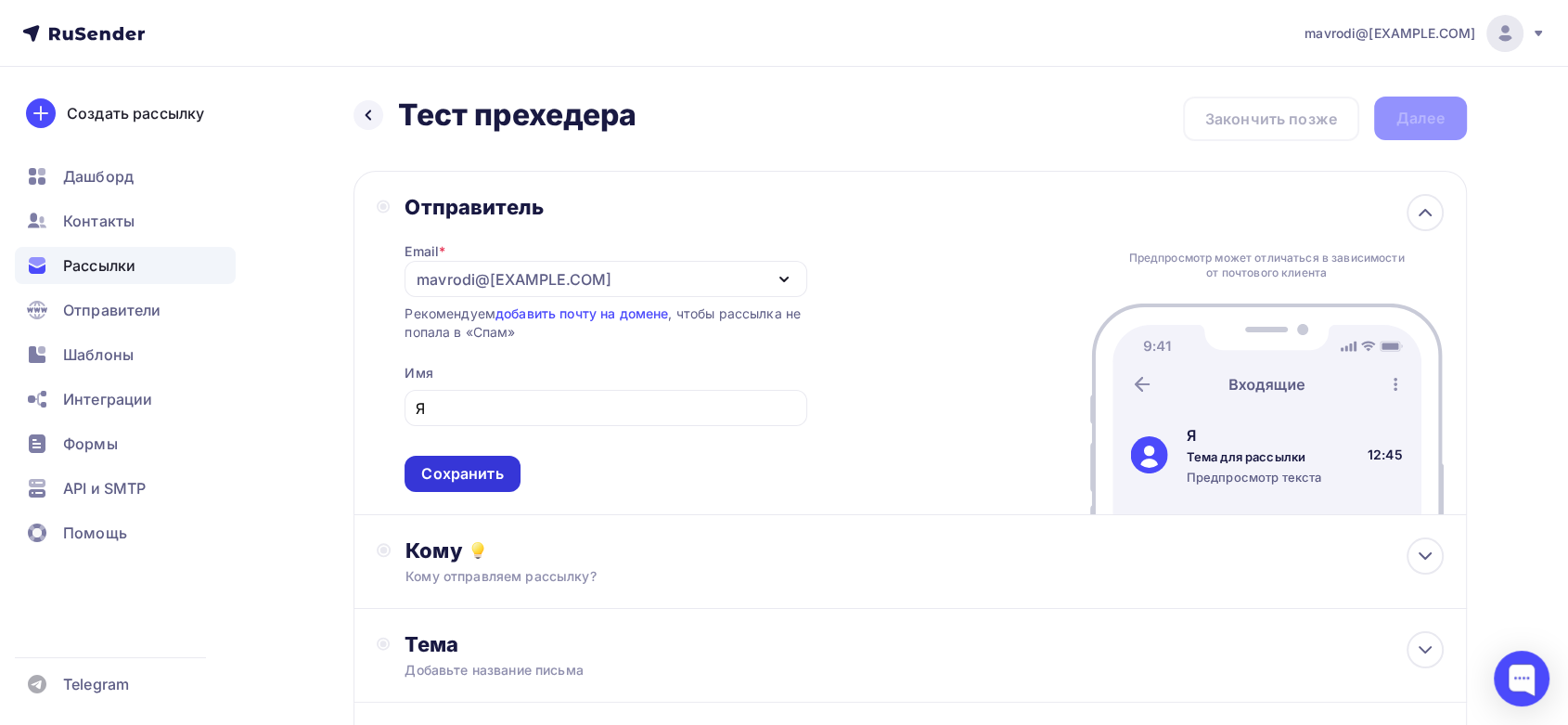 click on "Сохранить" at bounding box center [462, 473] 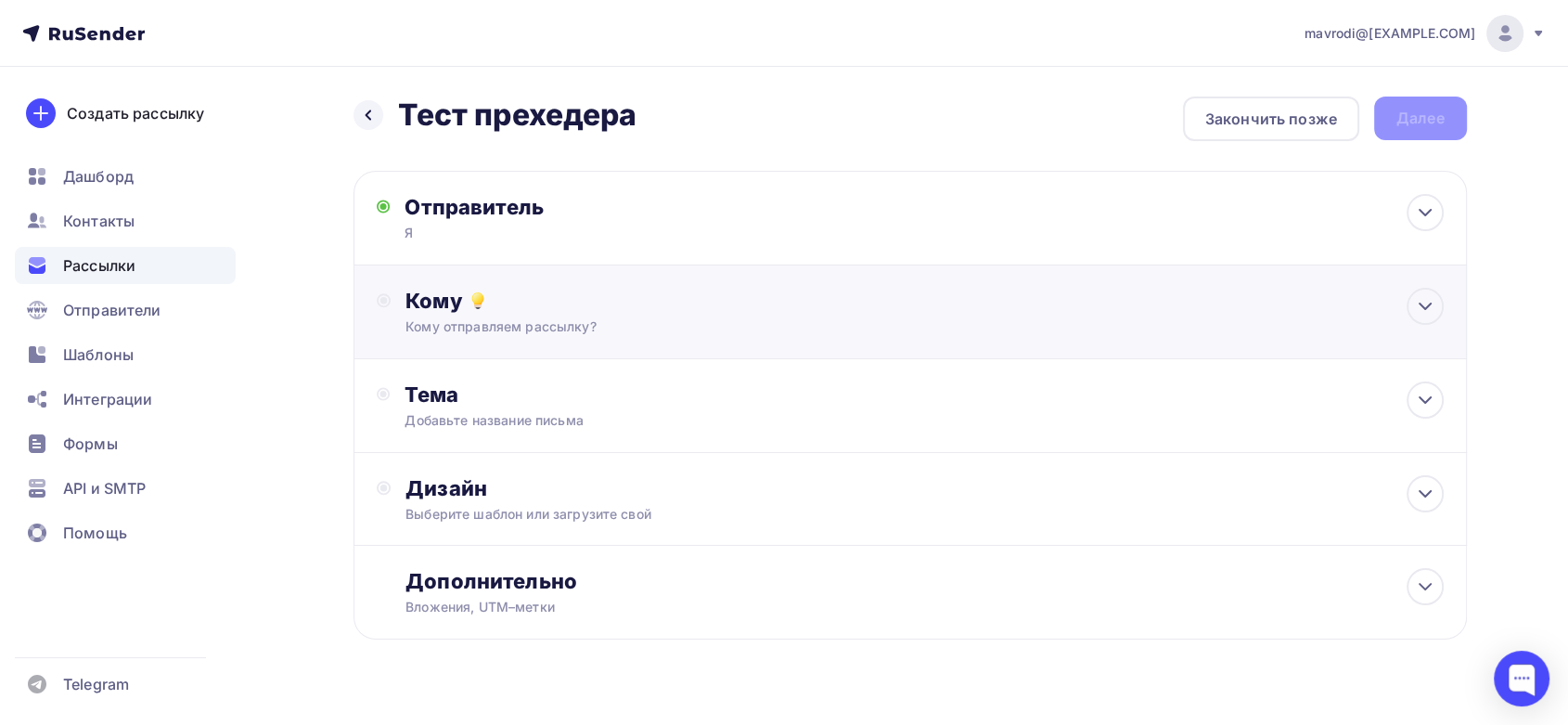 click on "Кому отправляем рассылку?" at bounding box center (872, 327) 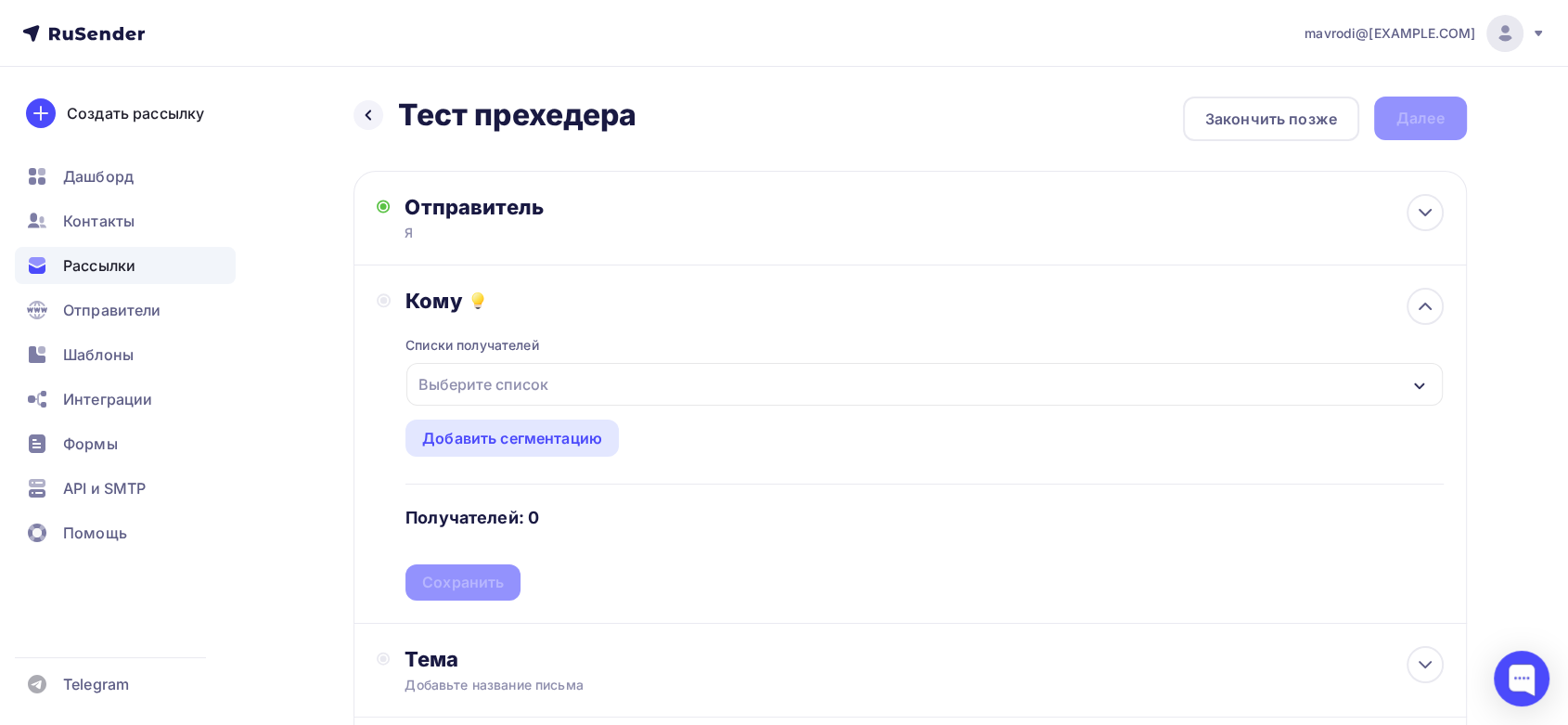 click on "Выберите список" at bounding box center [483, 384] 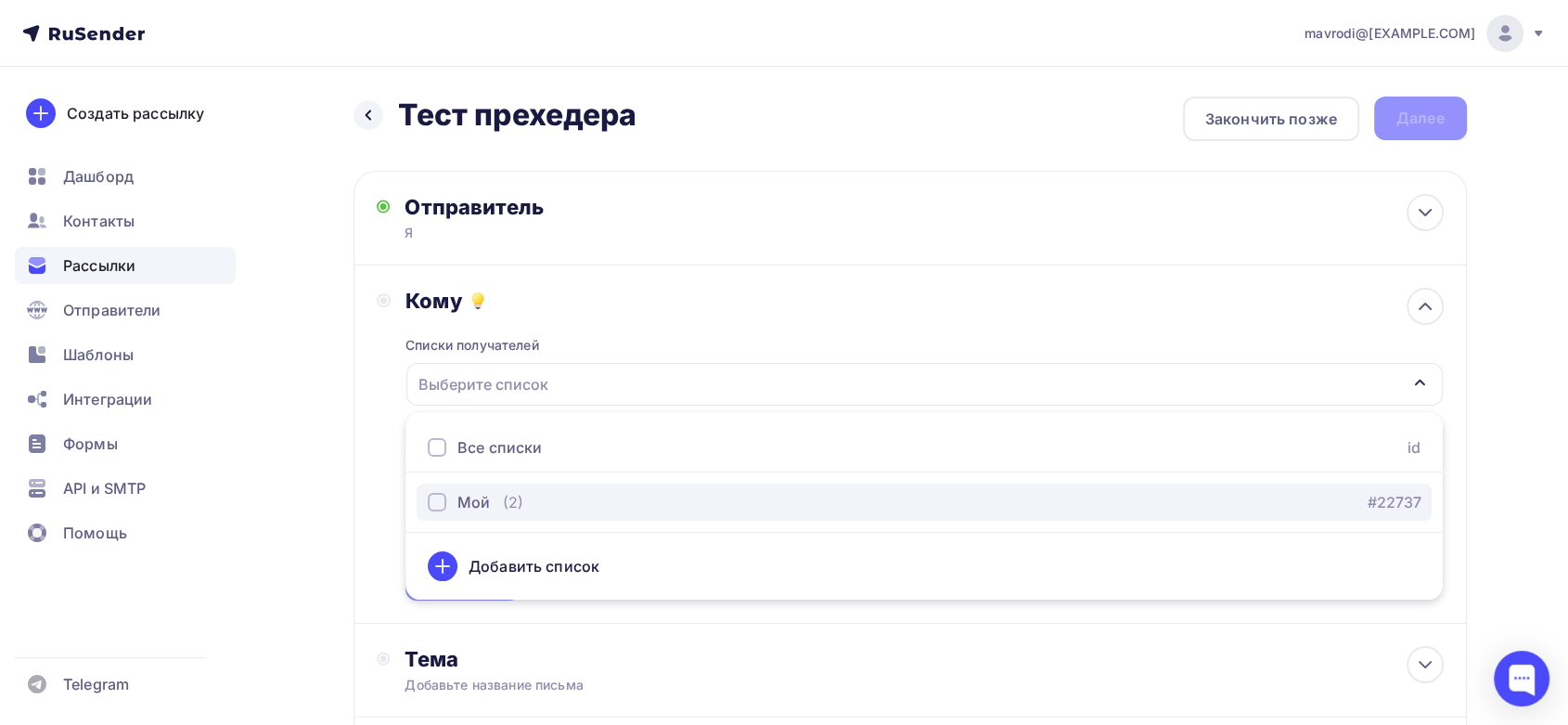 click on "Мой" at bounding box center [473, 502] 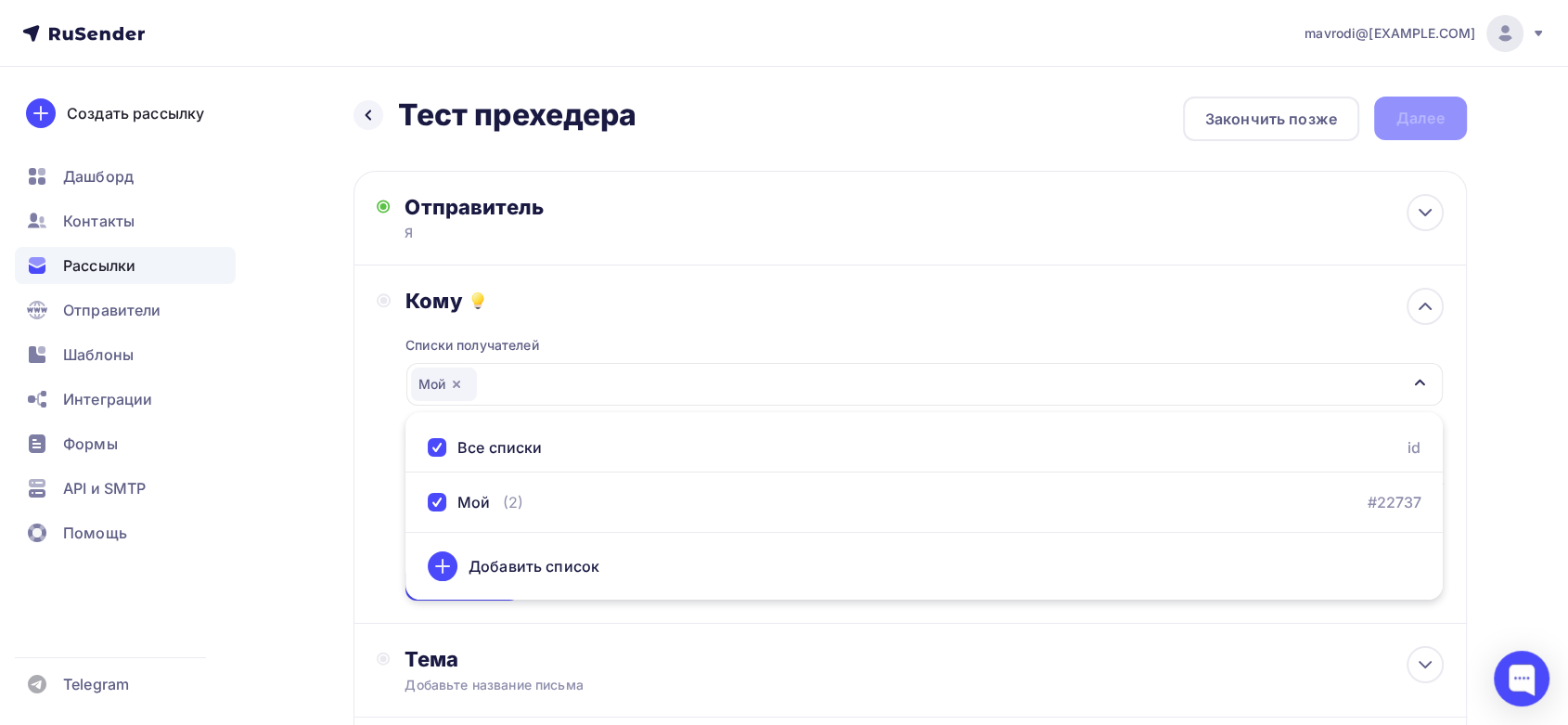 click on "Кому
Списки получателей
Мой
Все списки
id
Мой
(2)
#22737
Добавить список
Добавить сегментацию
Получателей:
2
Сохранить" at bounding box center (910, 445) 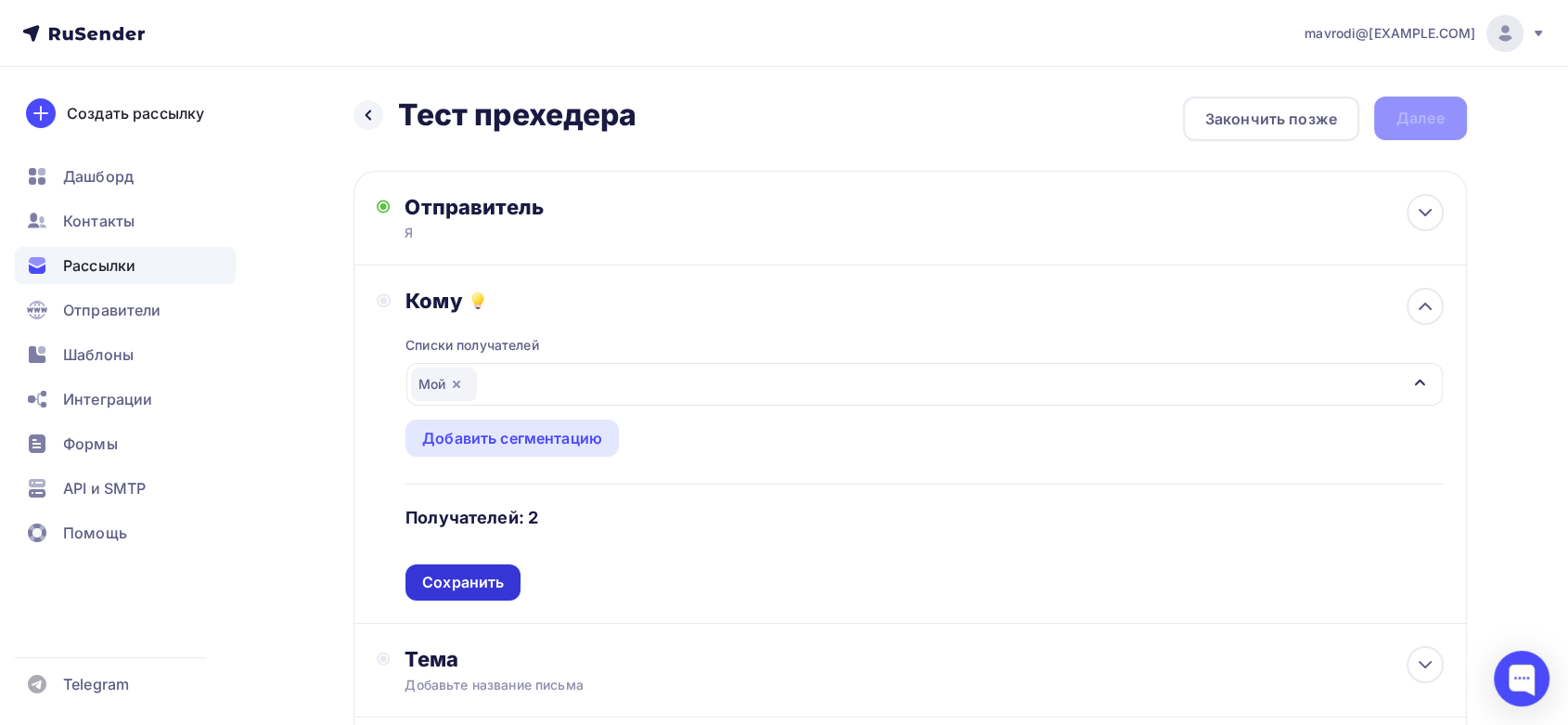 click on "Сохранить" at bounding box center (463, 582) 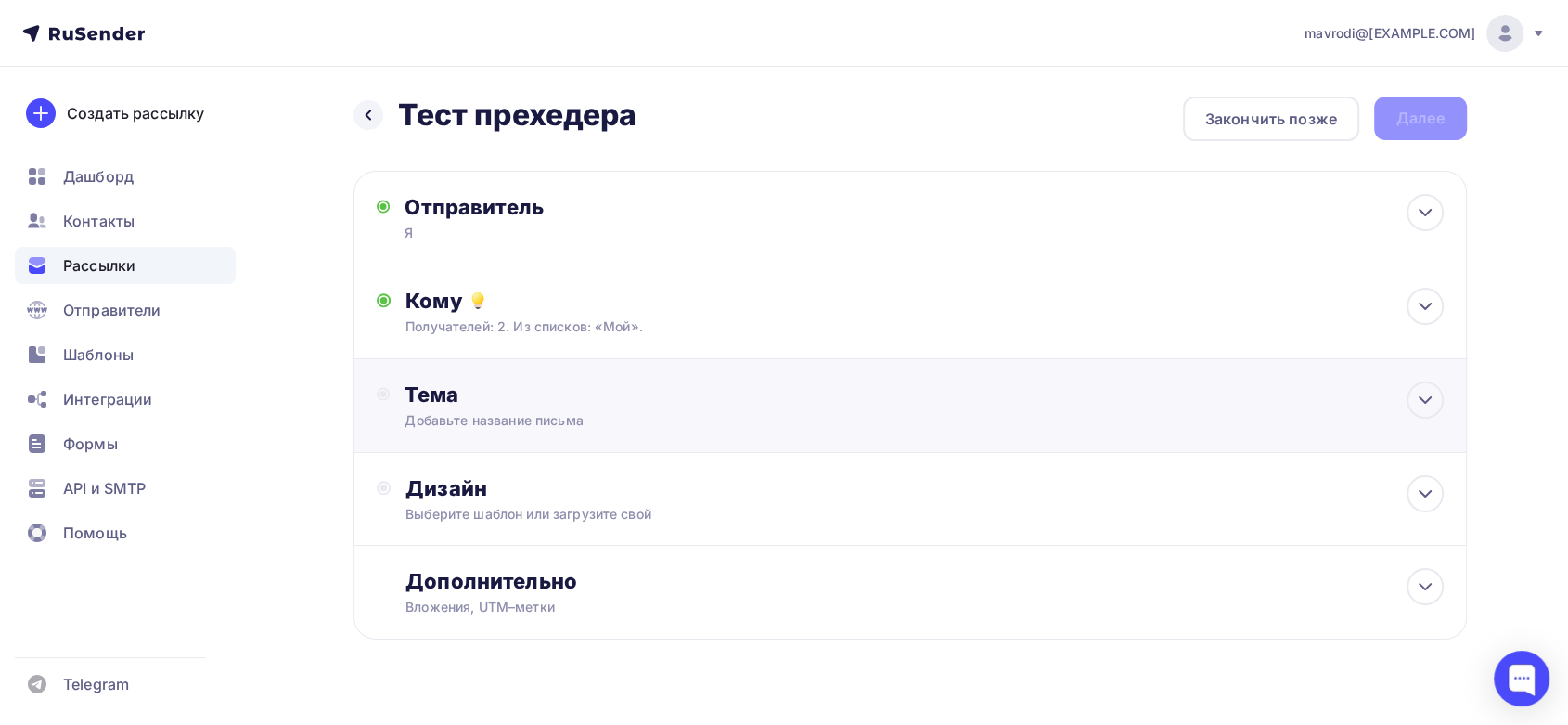 click on "Тема" at bounding box center (587, 395) 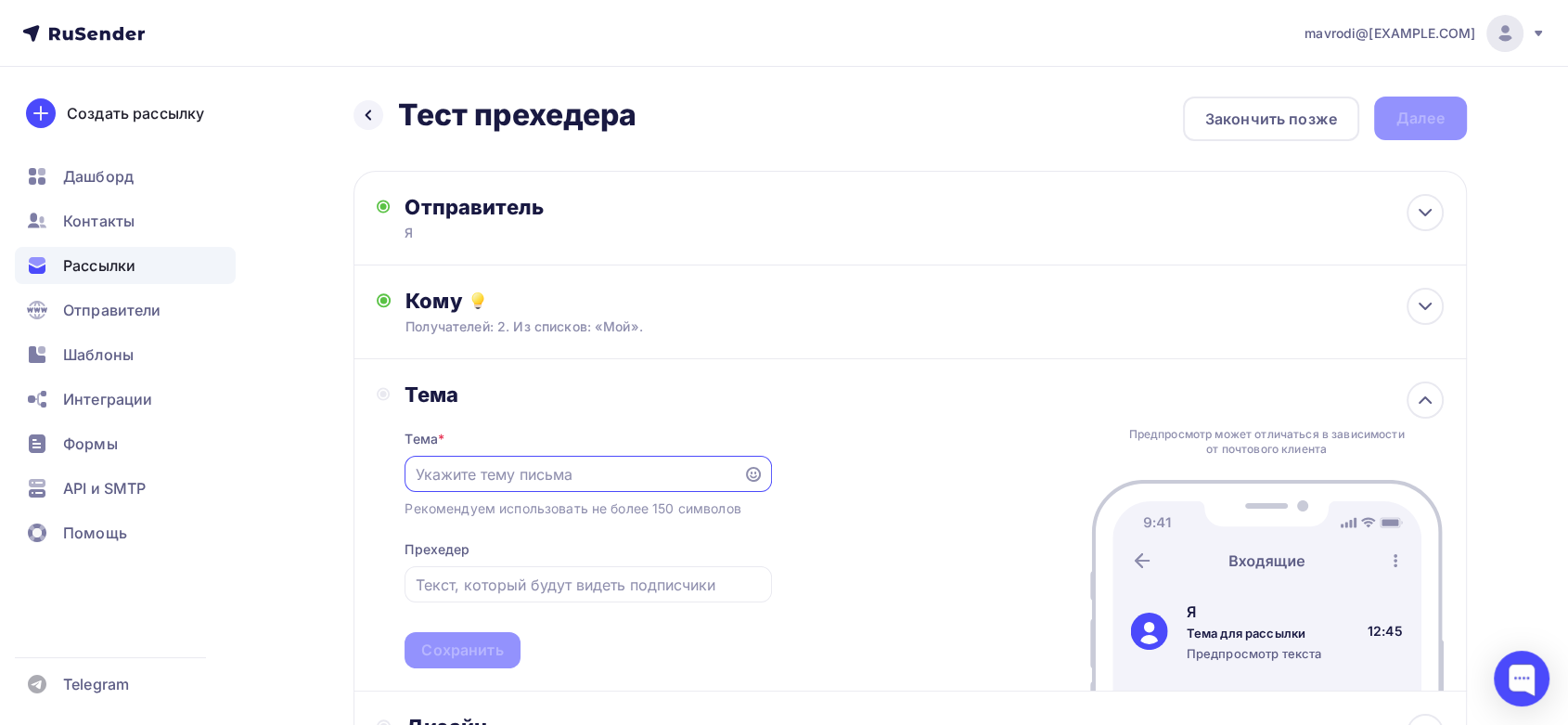 scroll, scrollTop: 0, scrollLeft: 0, axis: both 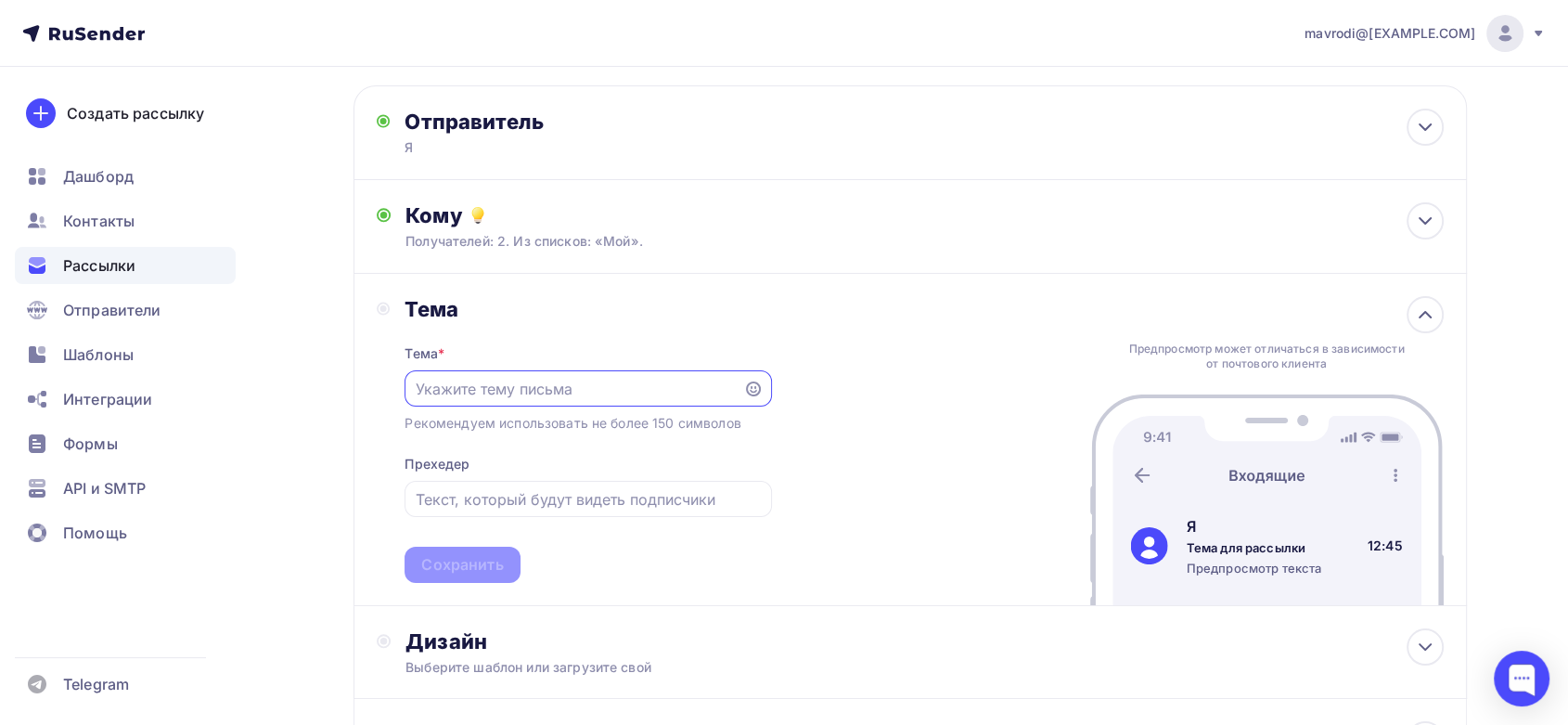 click at bounding box center (574, 389) 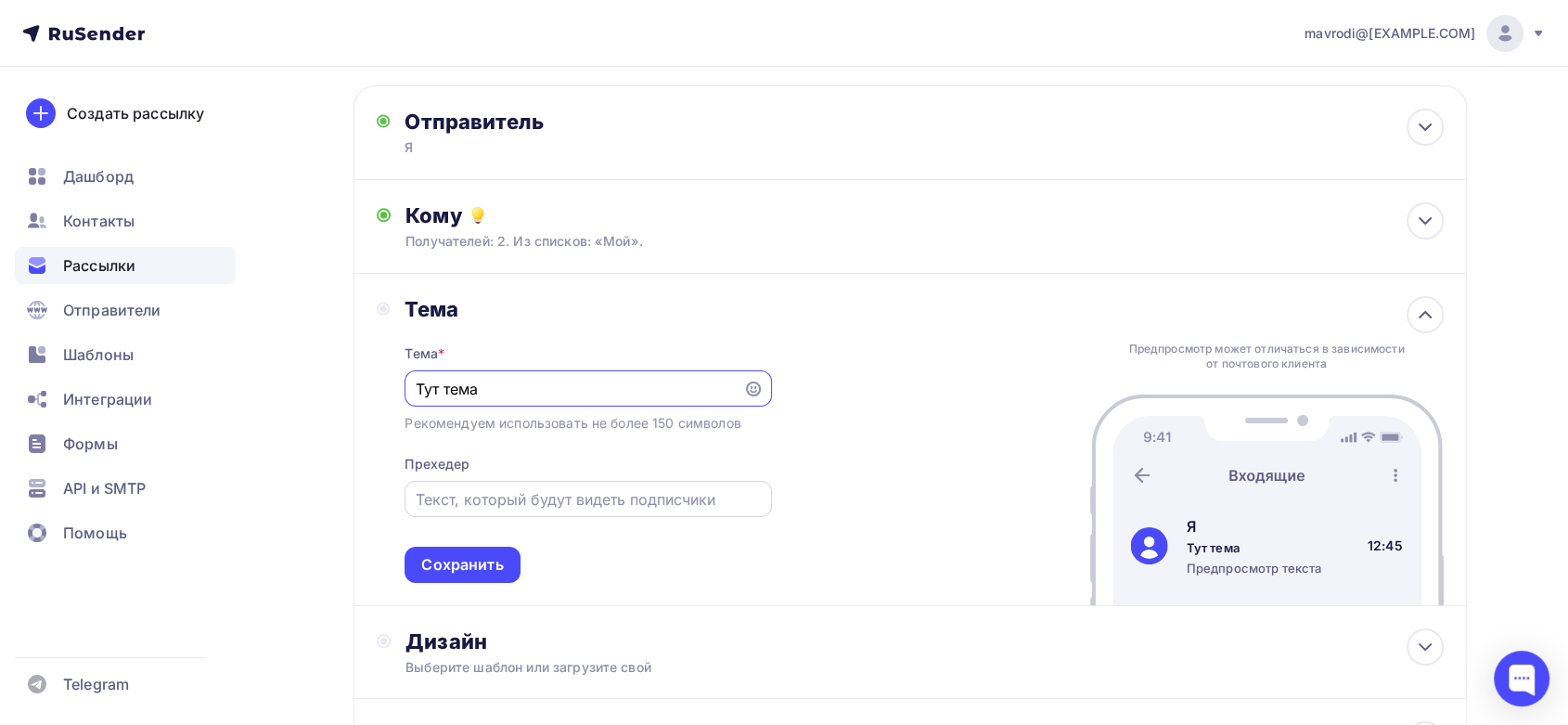 type on "Тут тема" 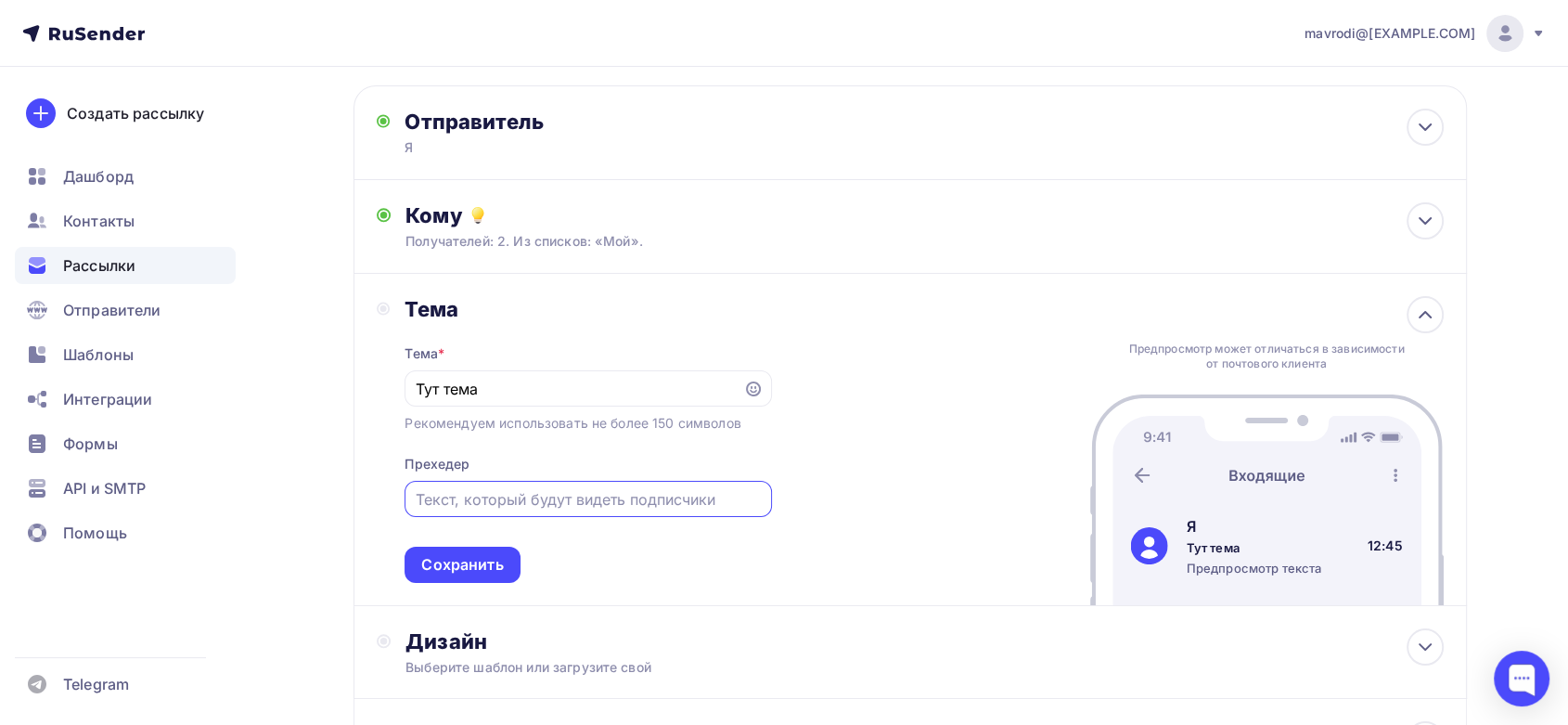 click at bounding box center [588, 499] 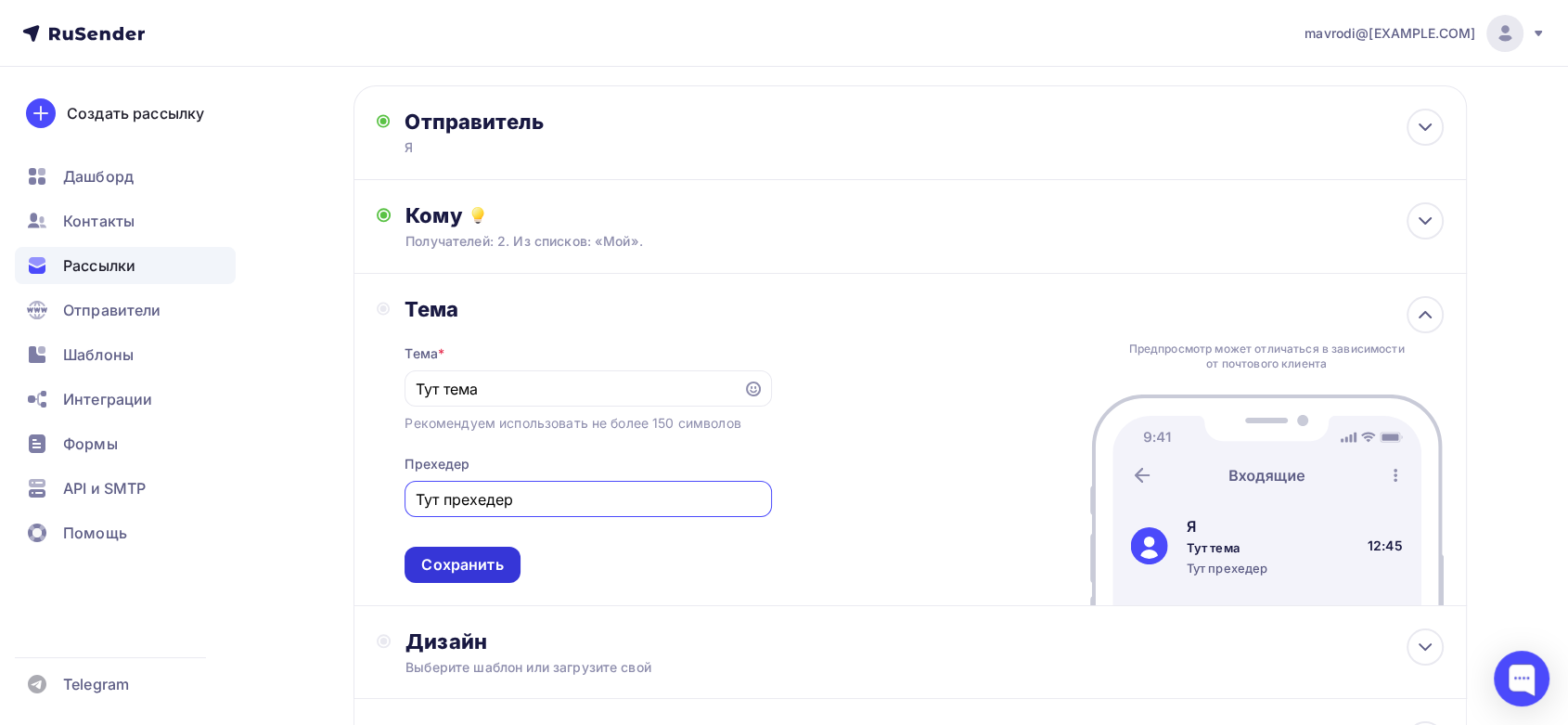type on "Тут прехедер" 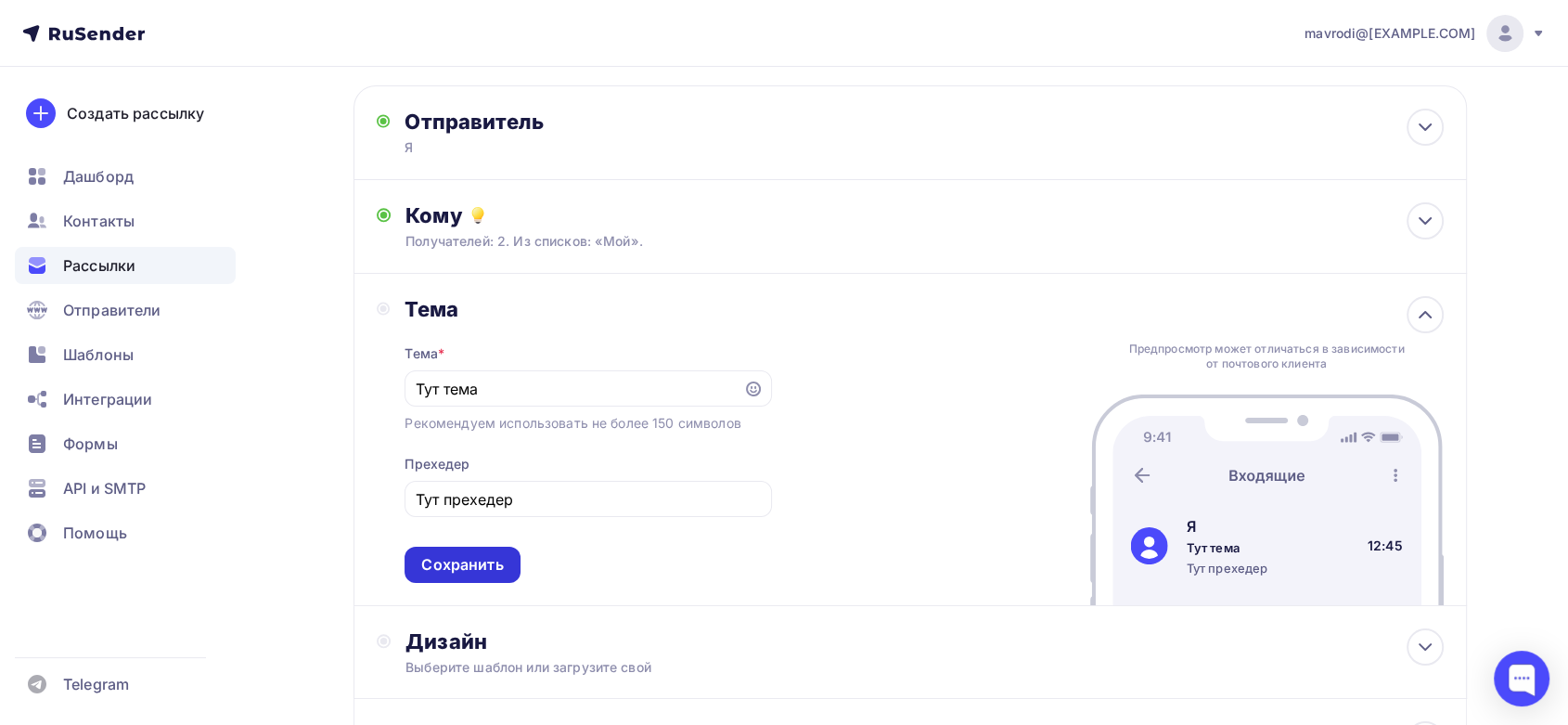 click on "Сохранить" at bounding box center (462, 564) 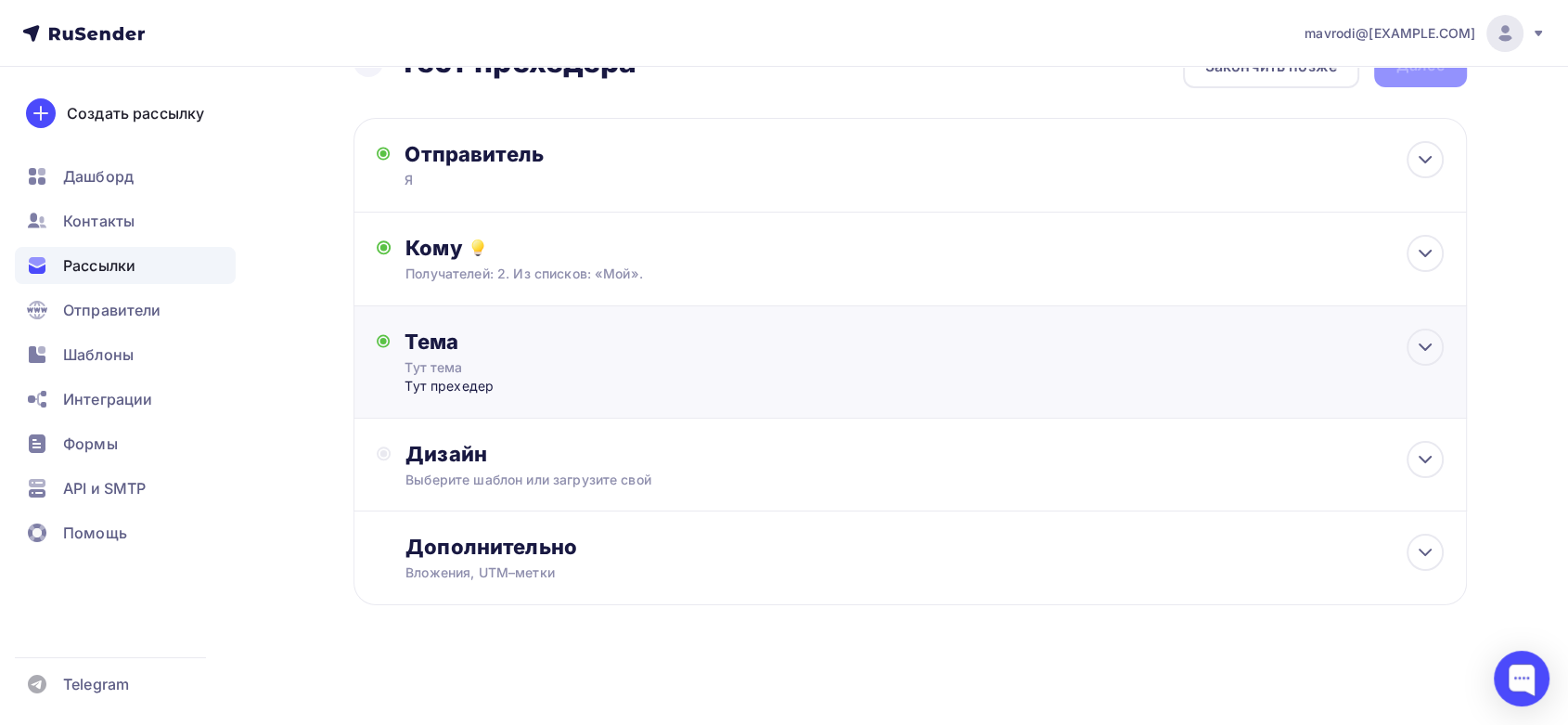 scroll, scrollTop: 52, scrollLeft: 0, axis: vertical 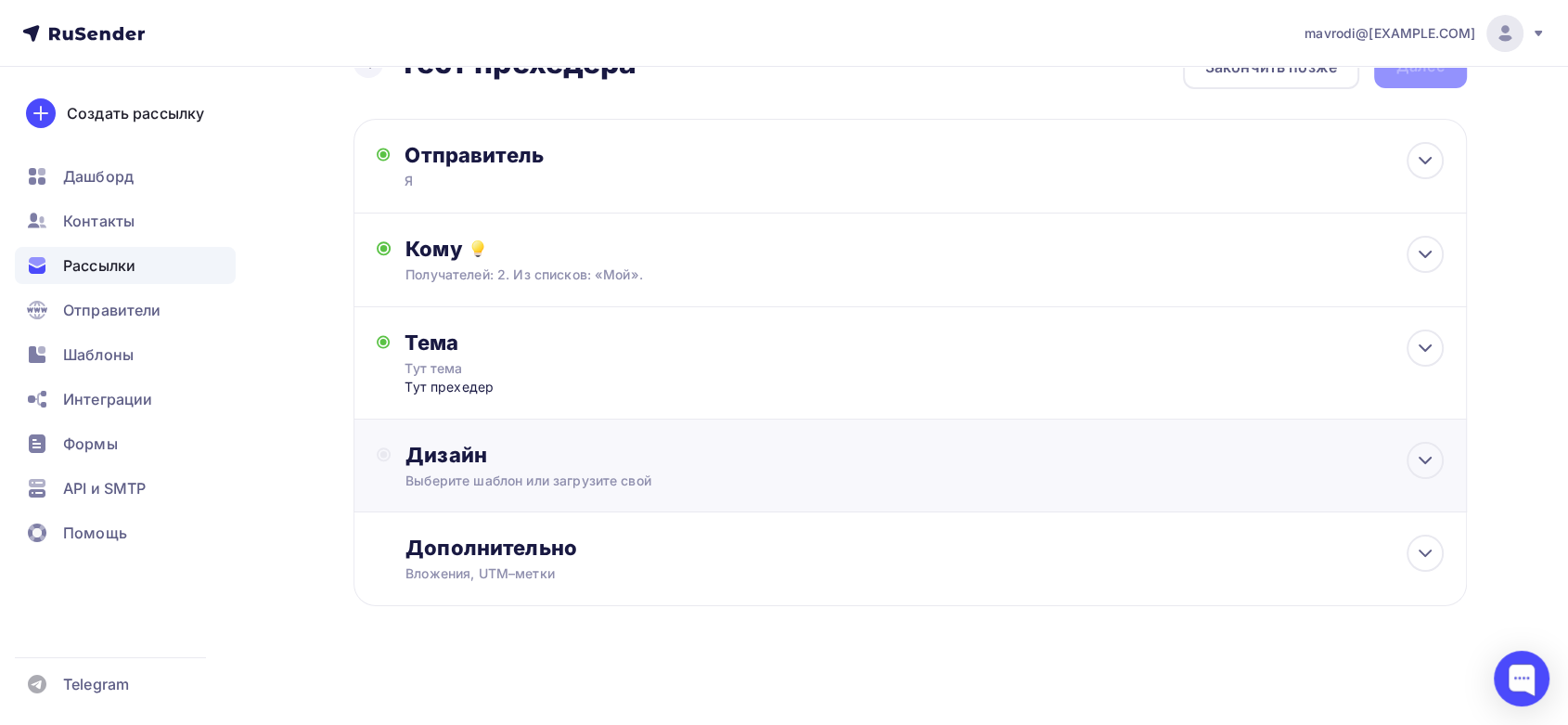 click on "Дизайн   Выберите шаблон или загрузите свой" at bounding box center (910, 476) 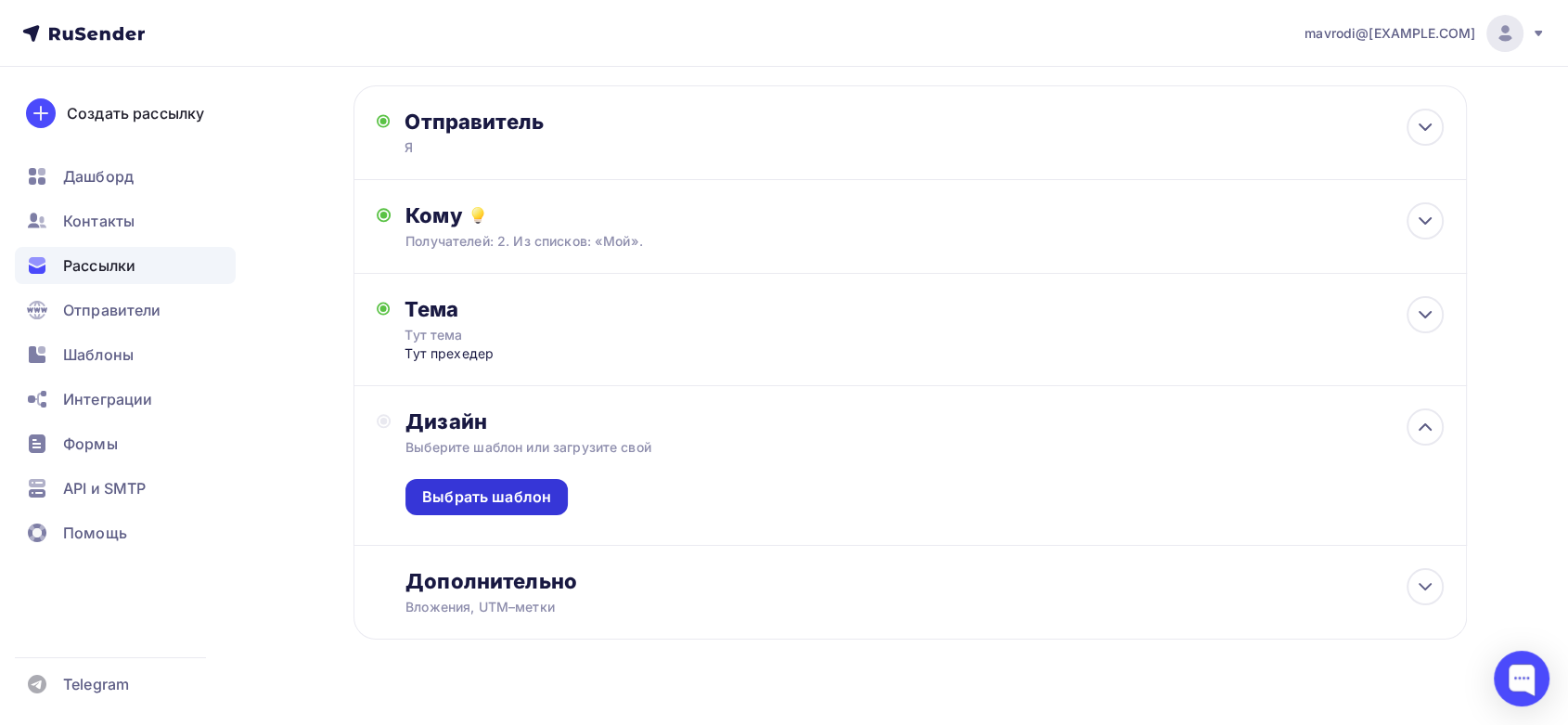 click on "Выбрать шаблон" at bounding box center [486, 497] 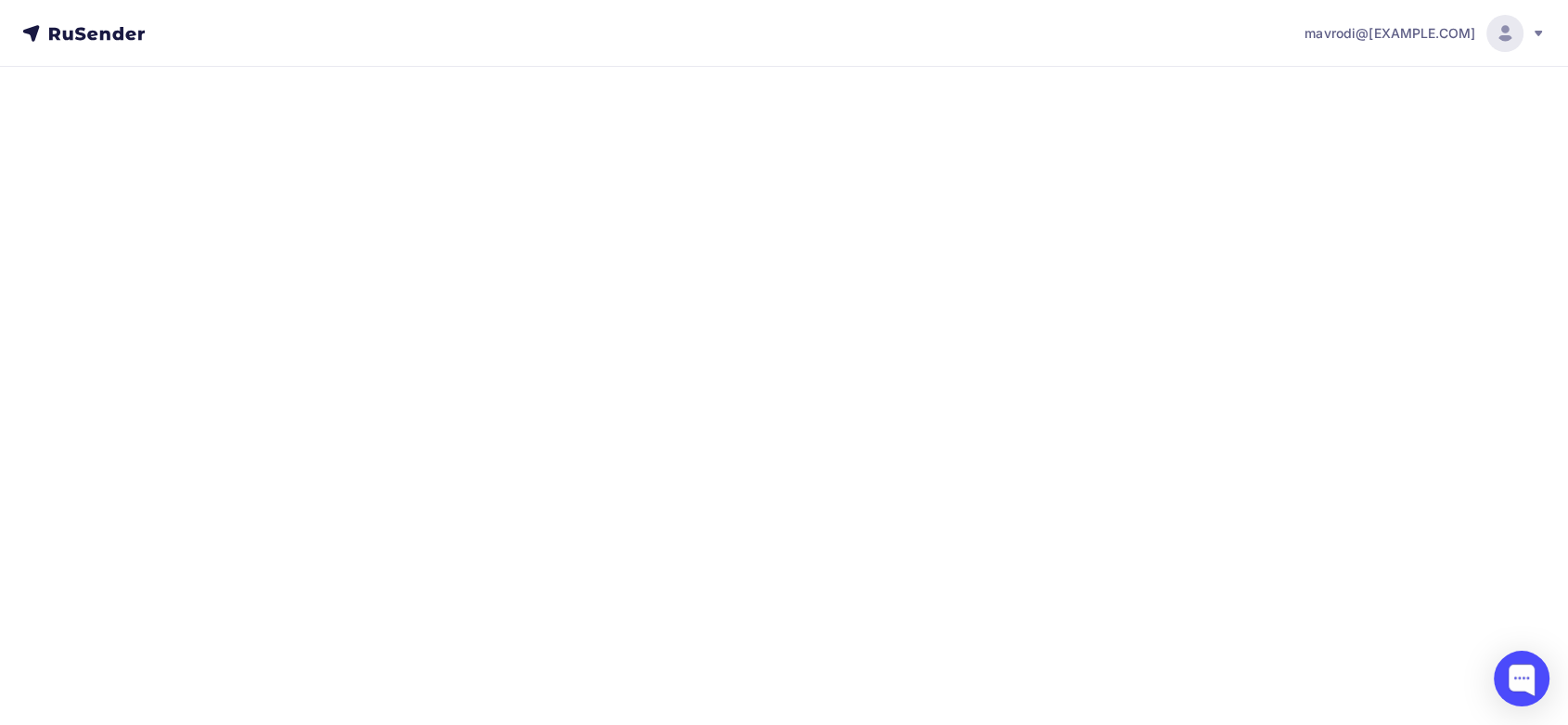 scroll, scrollTop: 0, scrollLeft: 0, axis: both 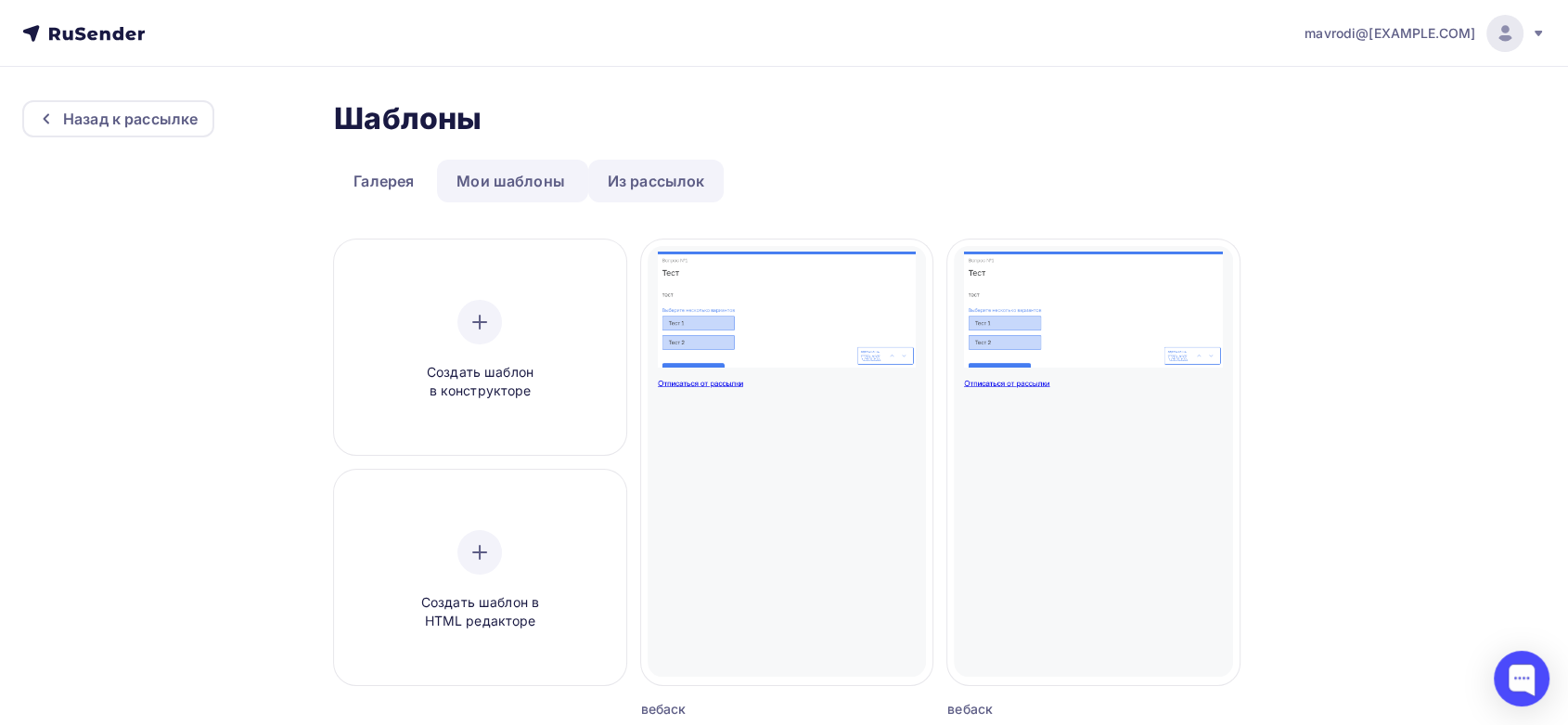 click on "Из рассылок" at bounding box center [656, 181] 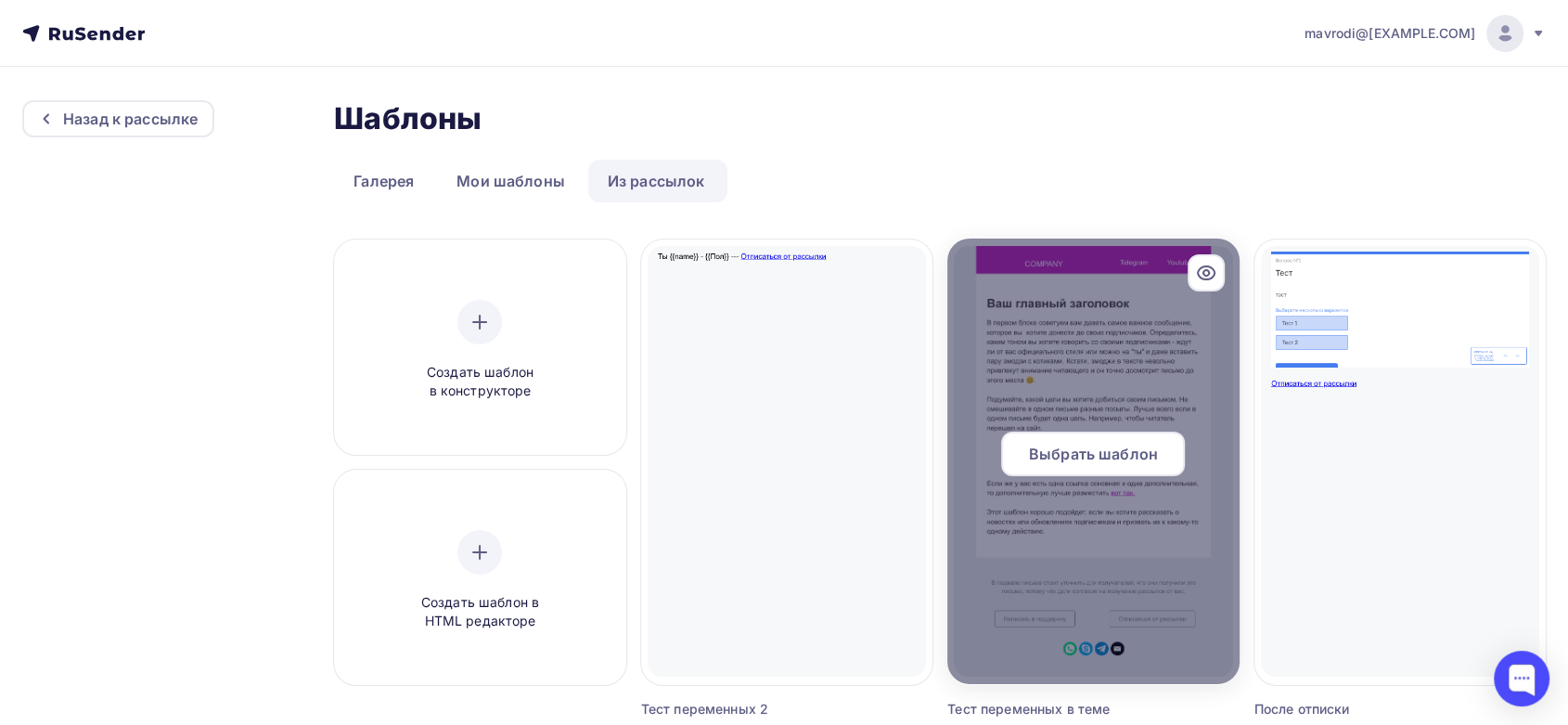 click on "Выбрать шаблон" at bounding box center [1093, 454] 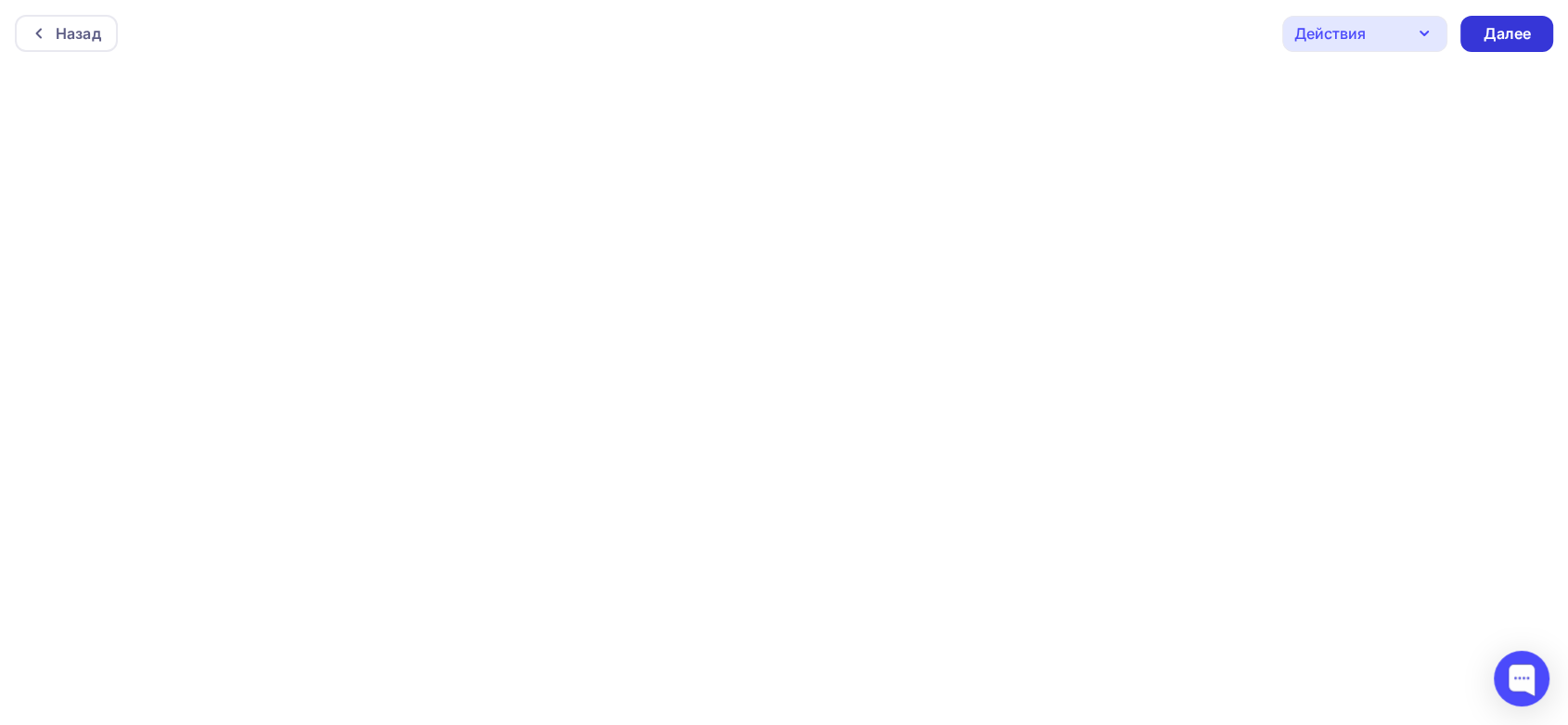 click on "Далее" at bounding box center (1507, 33) 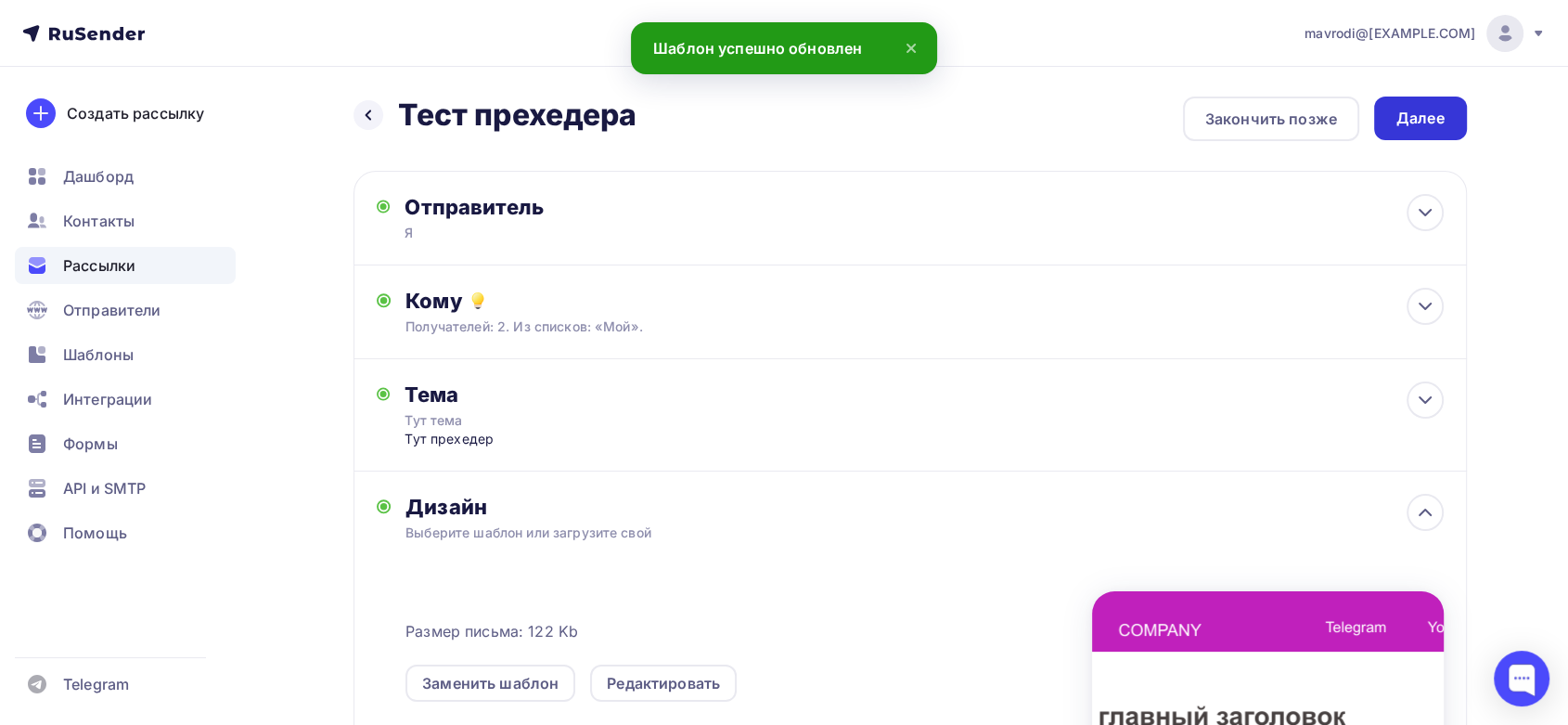 click on "Далее" at bounding box center [1420, 118] 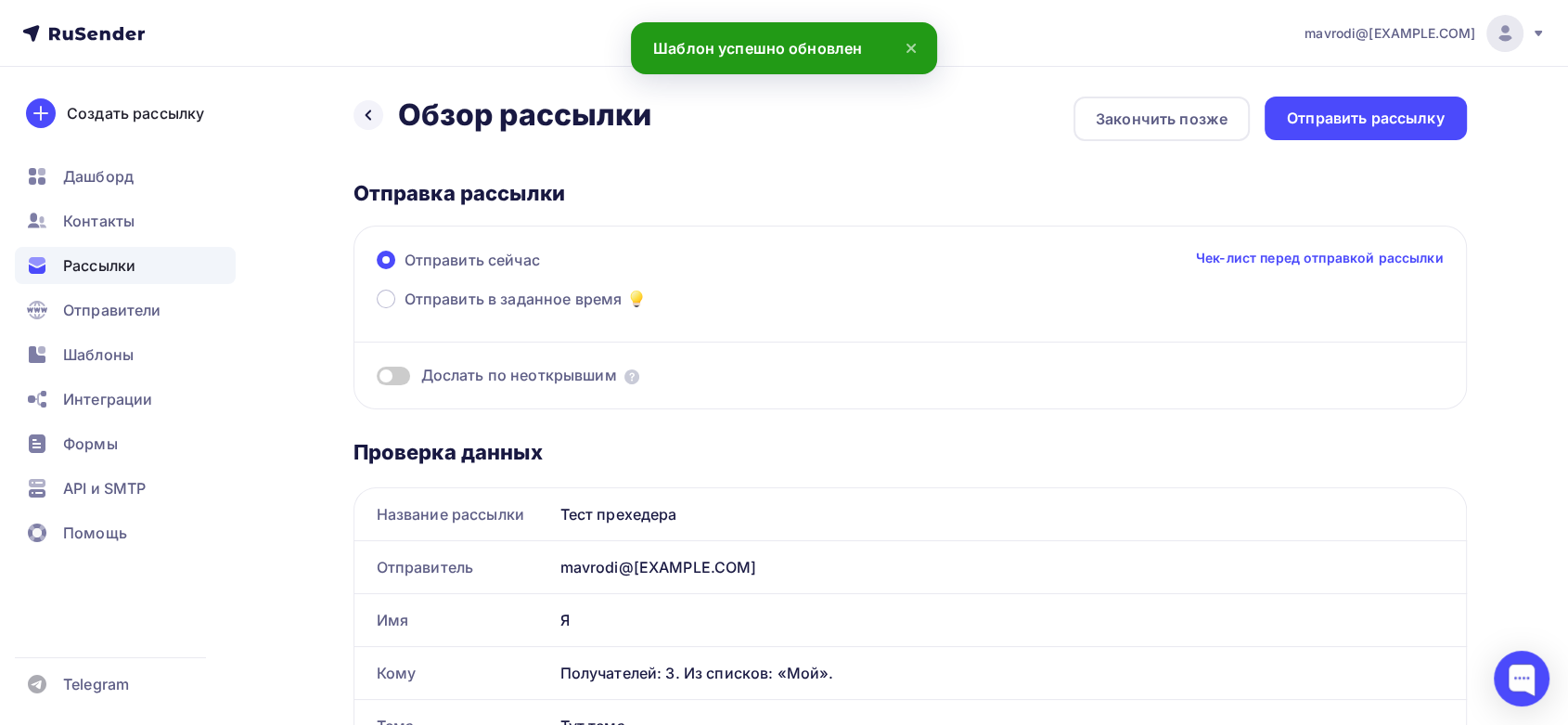 scroll, scrollTop: 0, scrollLeft: 0, axis: both 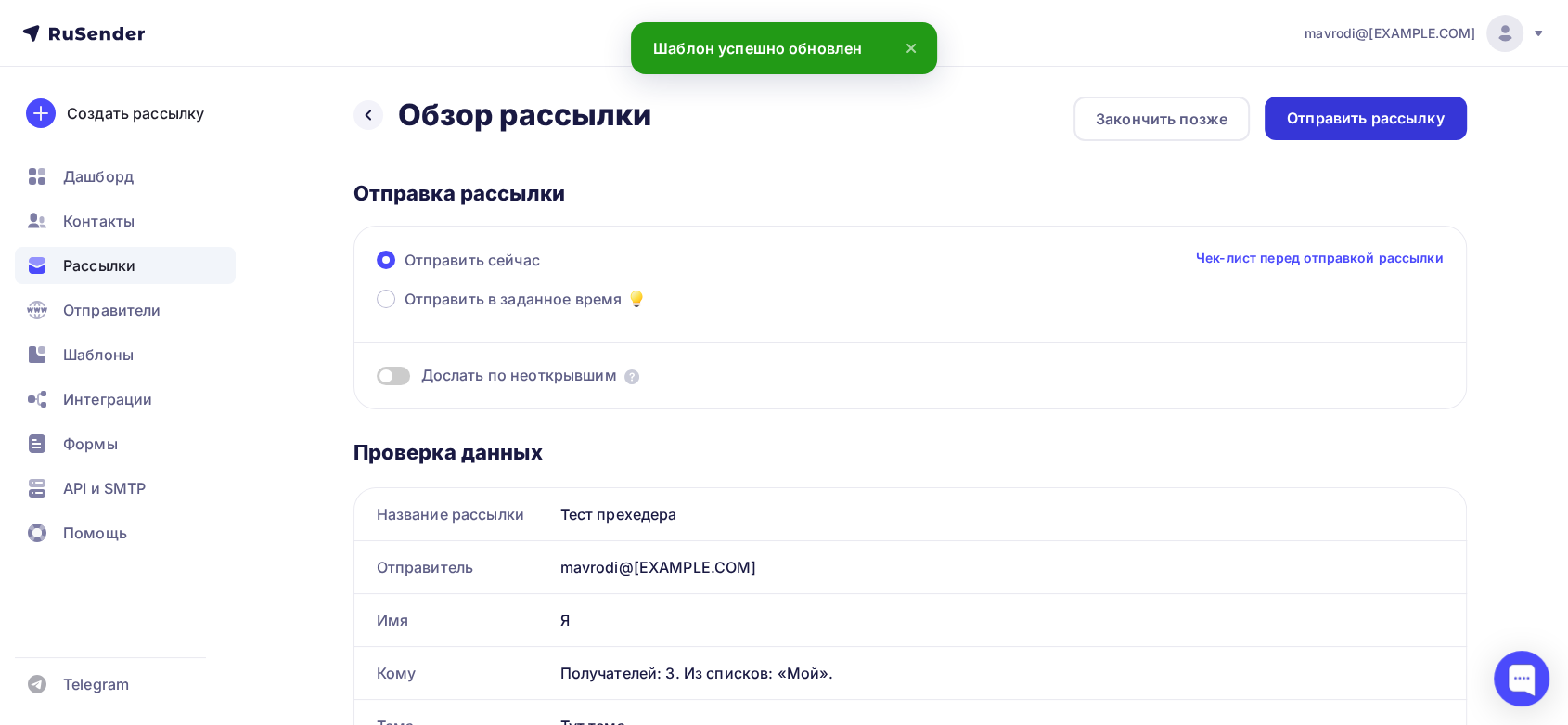 click on "Отправить рассылку" at bounding box center (1366, 118) 